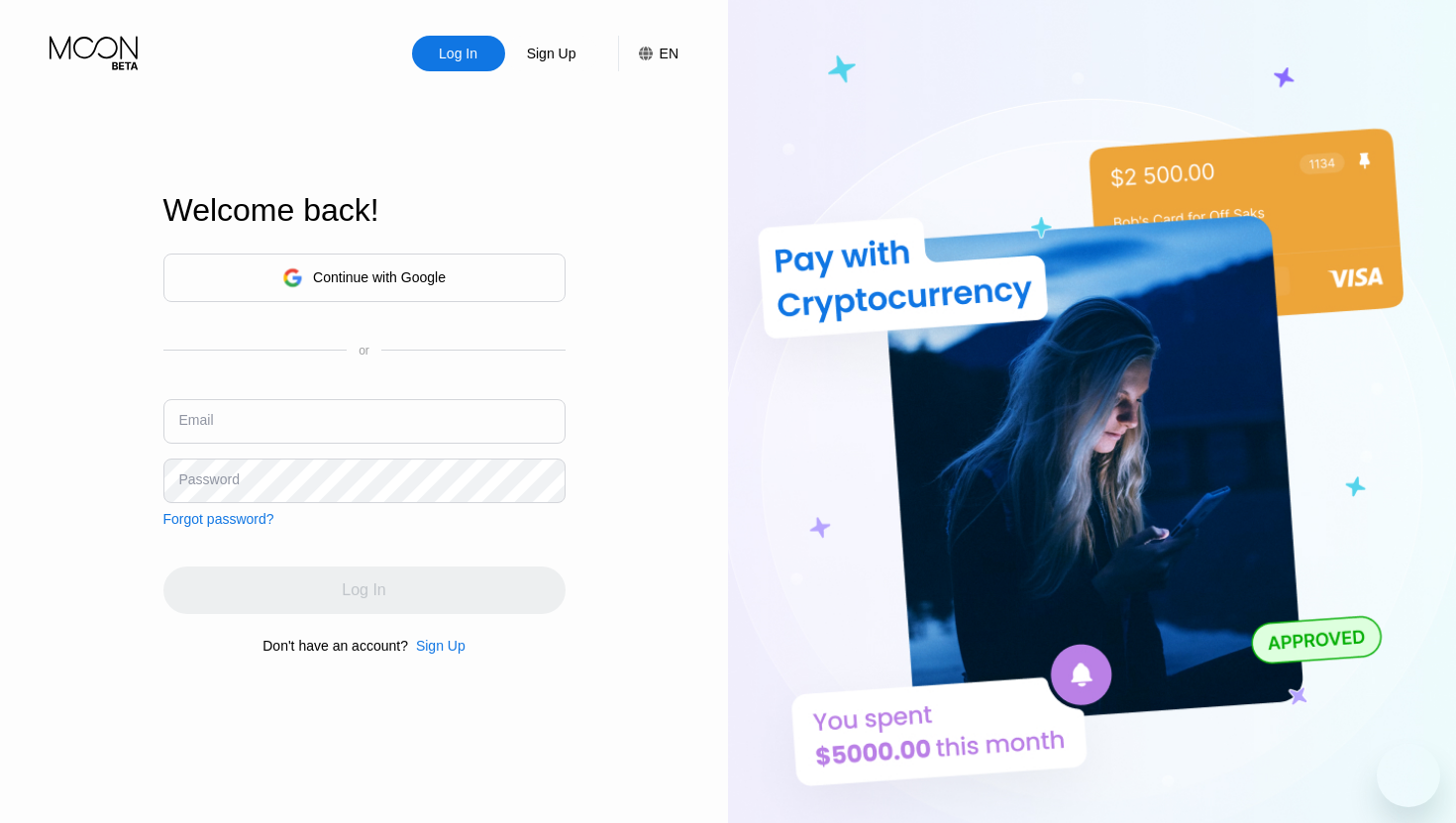 scroll, scrollTop: 0, scrollLeft: 0, axis: both 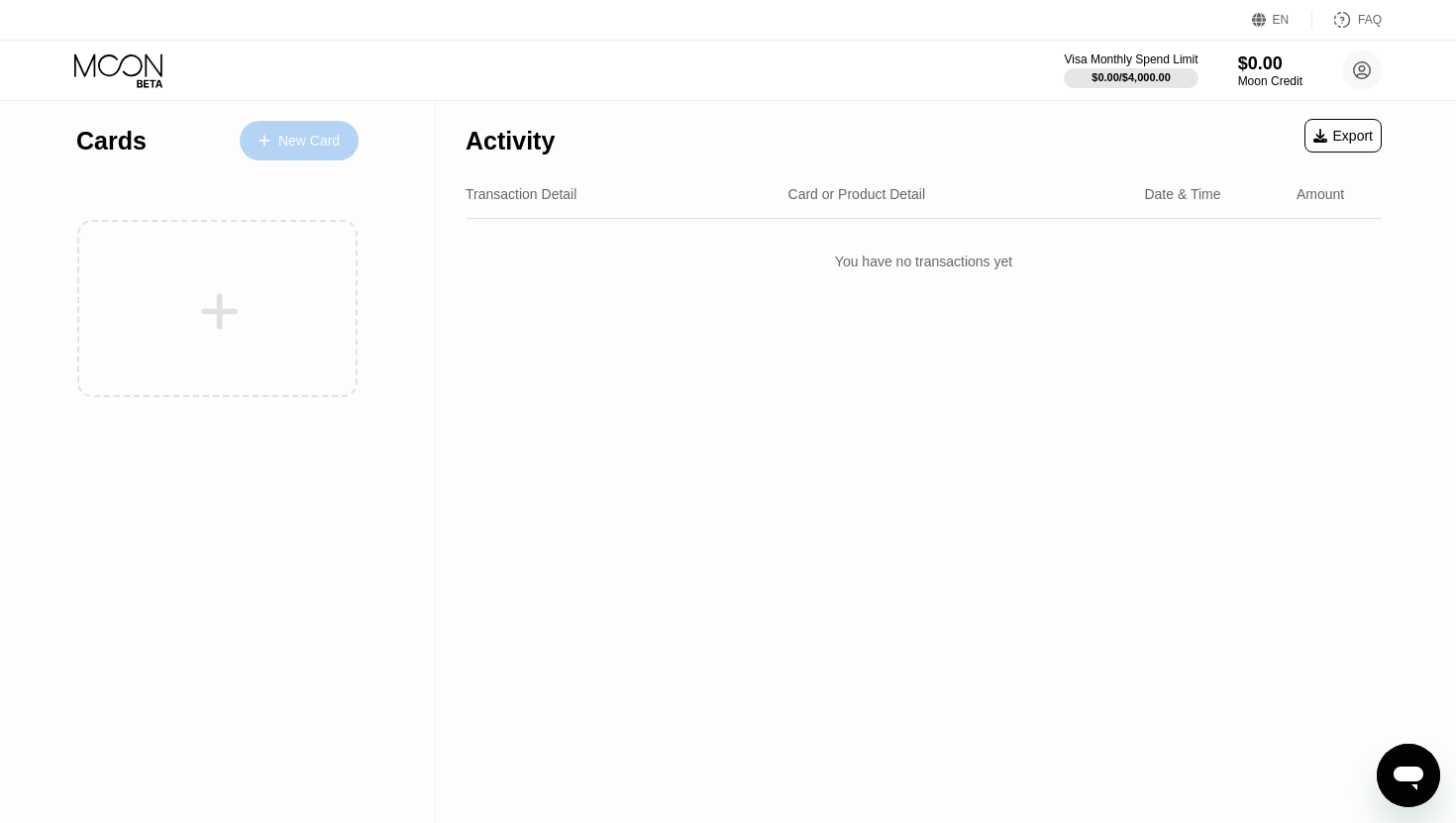 click on "New Card" at bounding box center [299, 141] 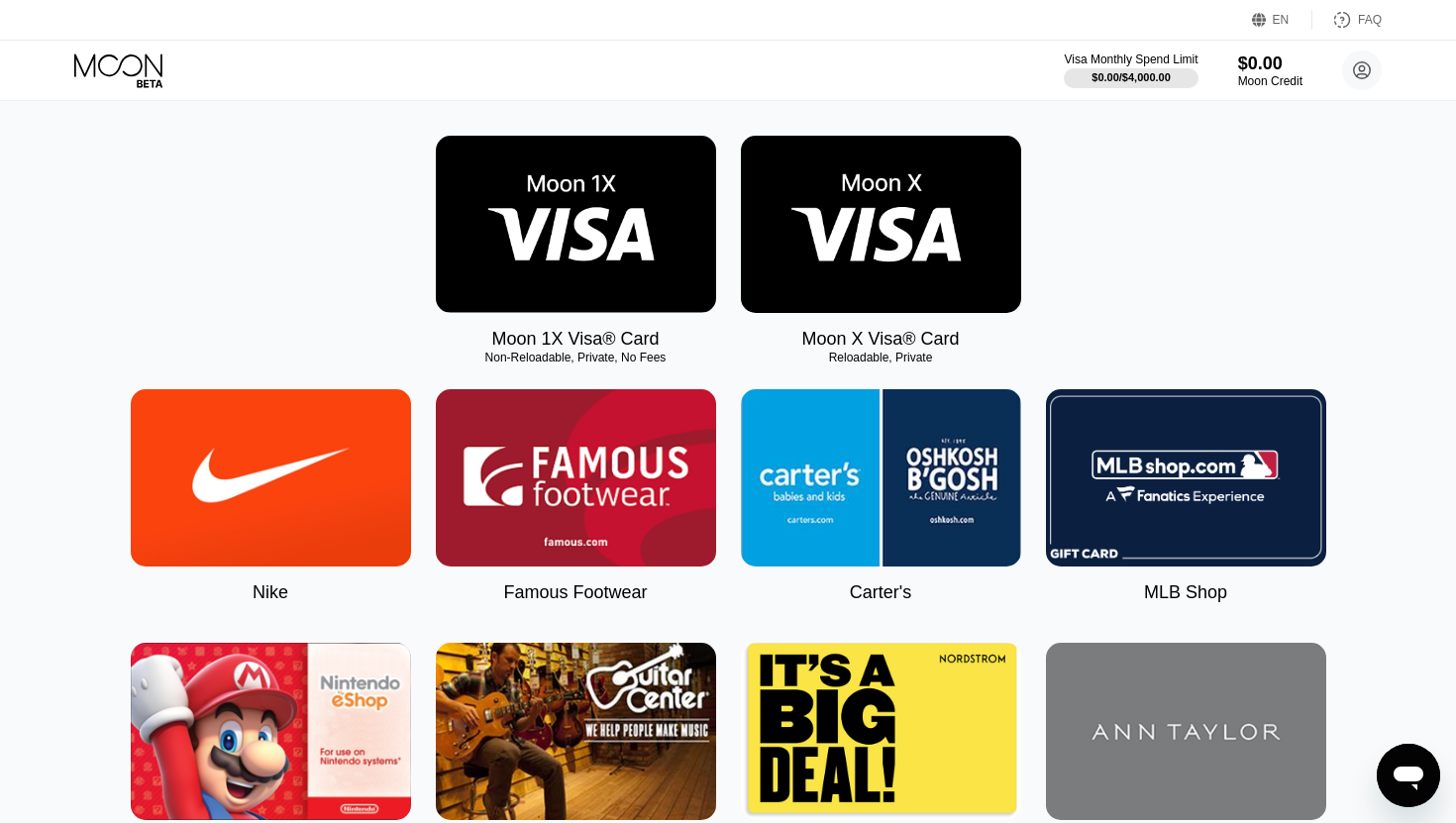 scroll, scrollTop: 0, scrollLeft: 0, axis: both 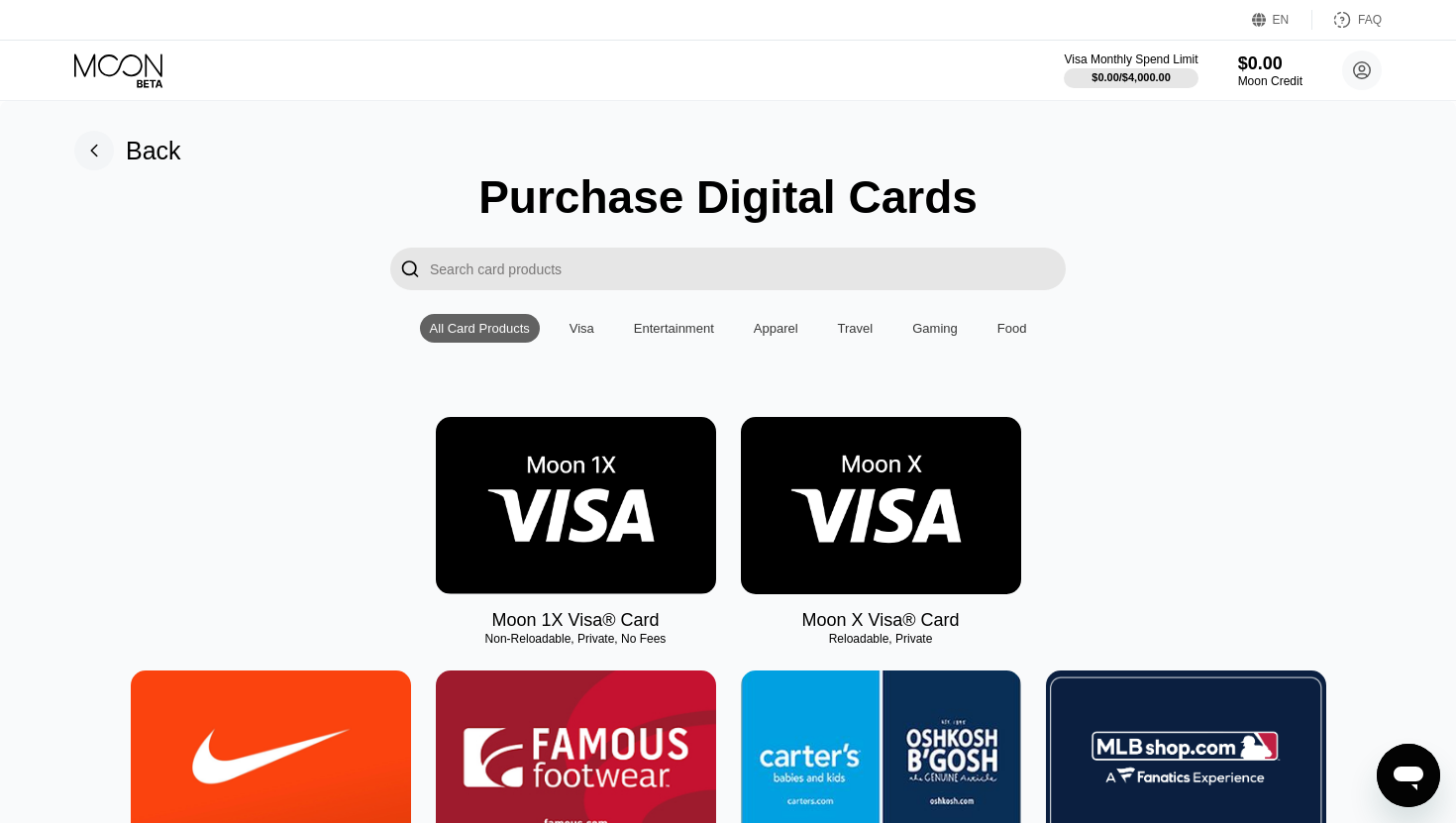 click on "Visa" at bounding box center [581, 328] 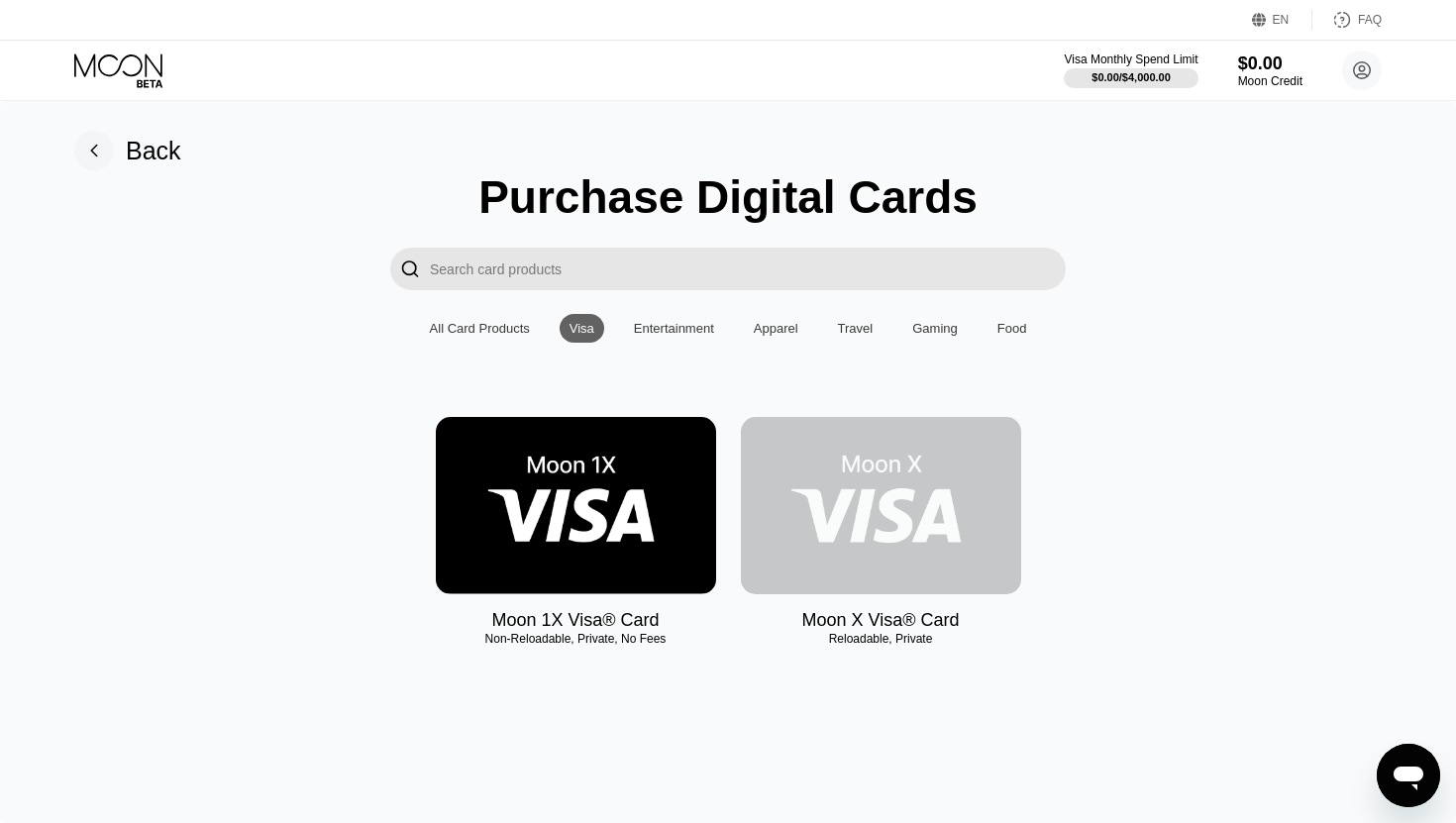 click at bounding box center (881, 505) 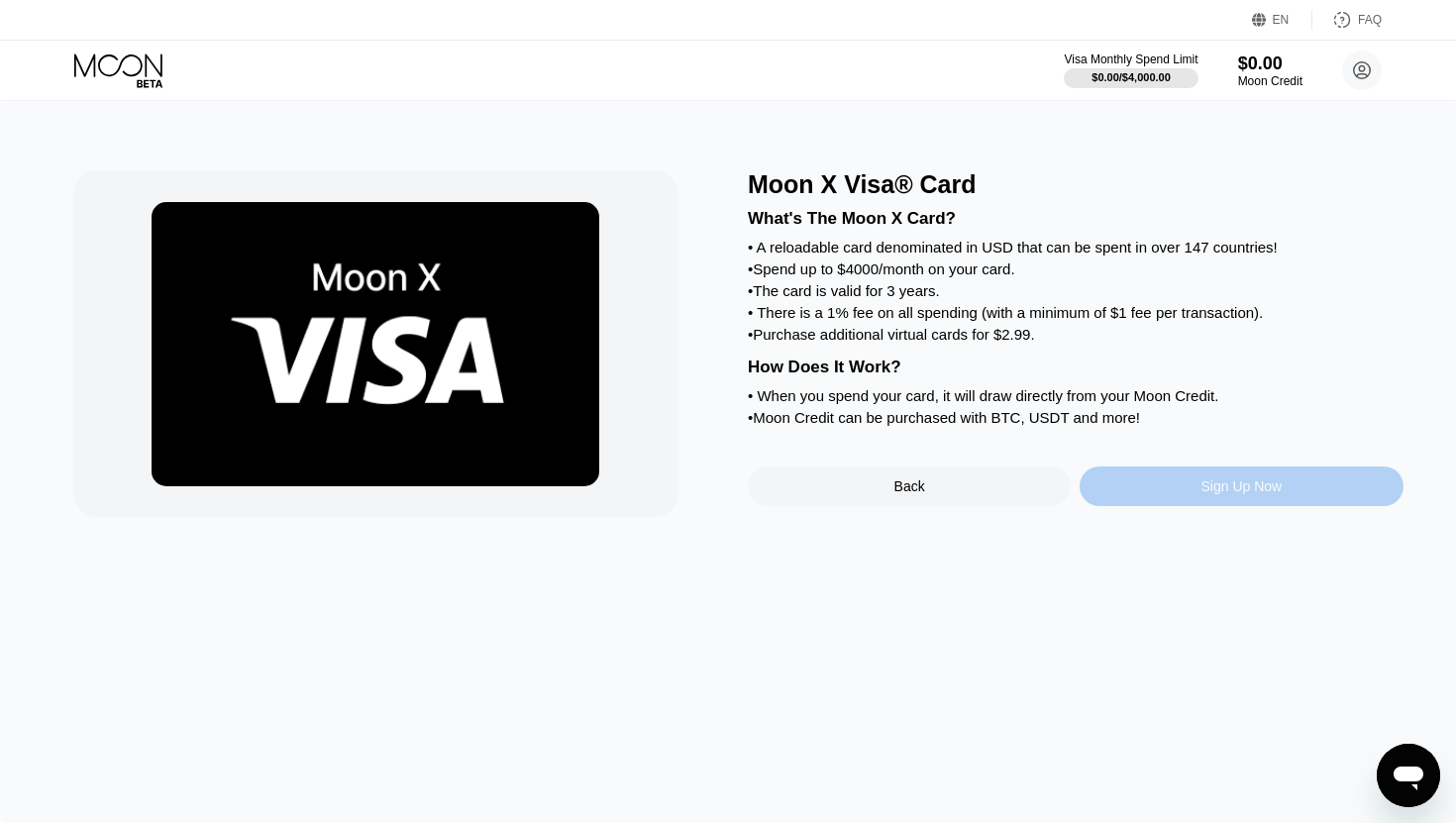 click on "Sign Up Now" at bounding box center (1242, 486) 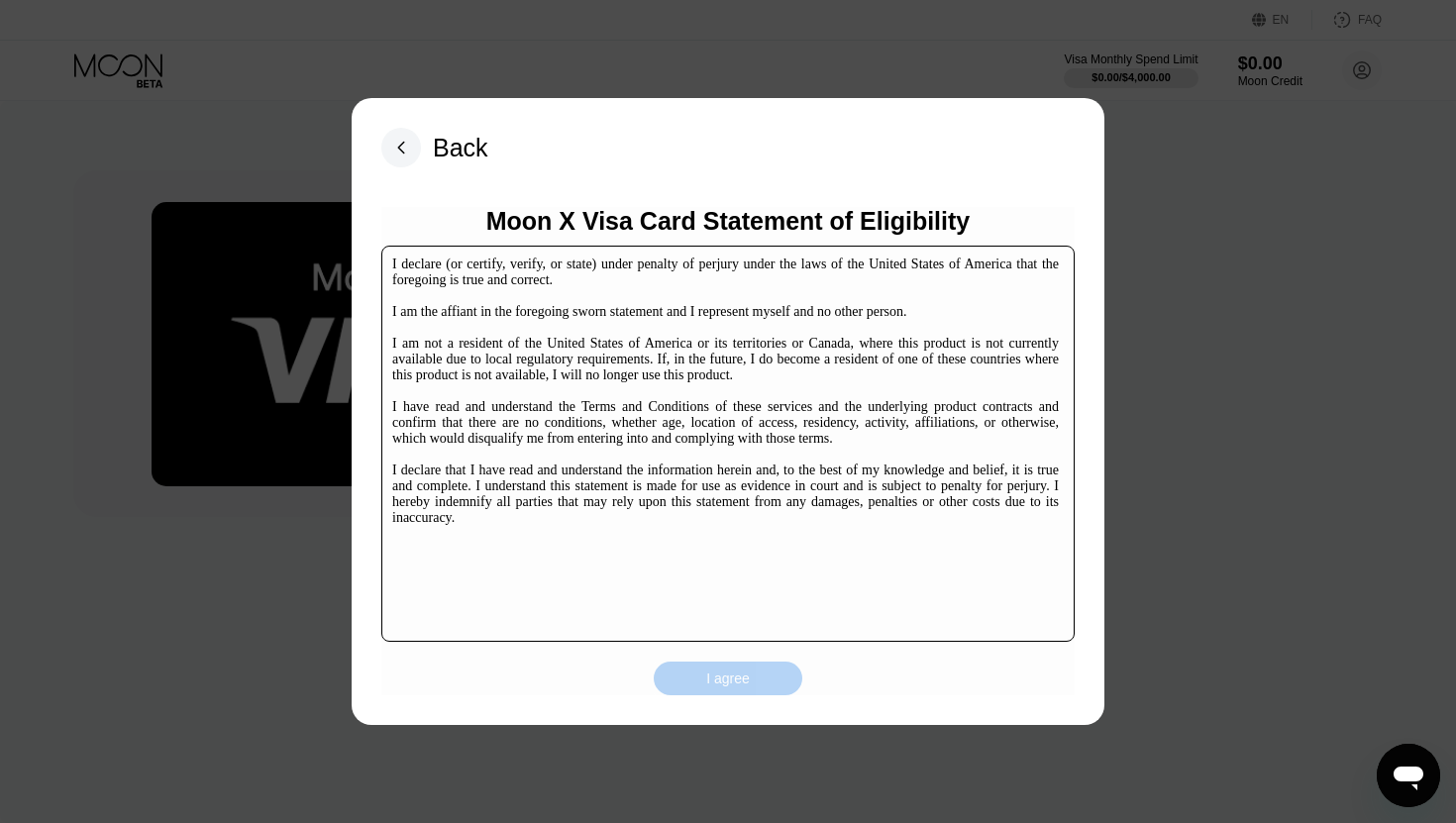 click on "I agree" at bounding box center [728, 678] 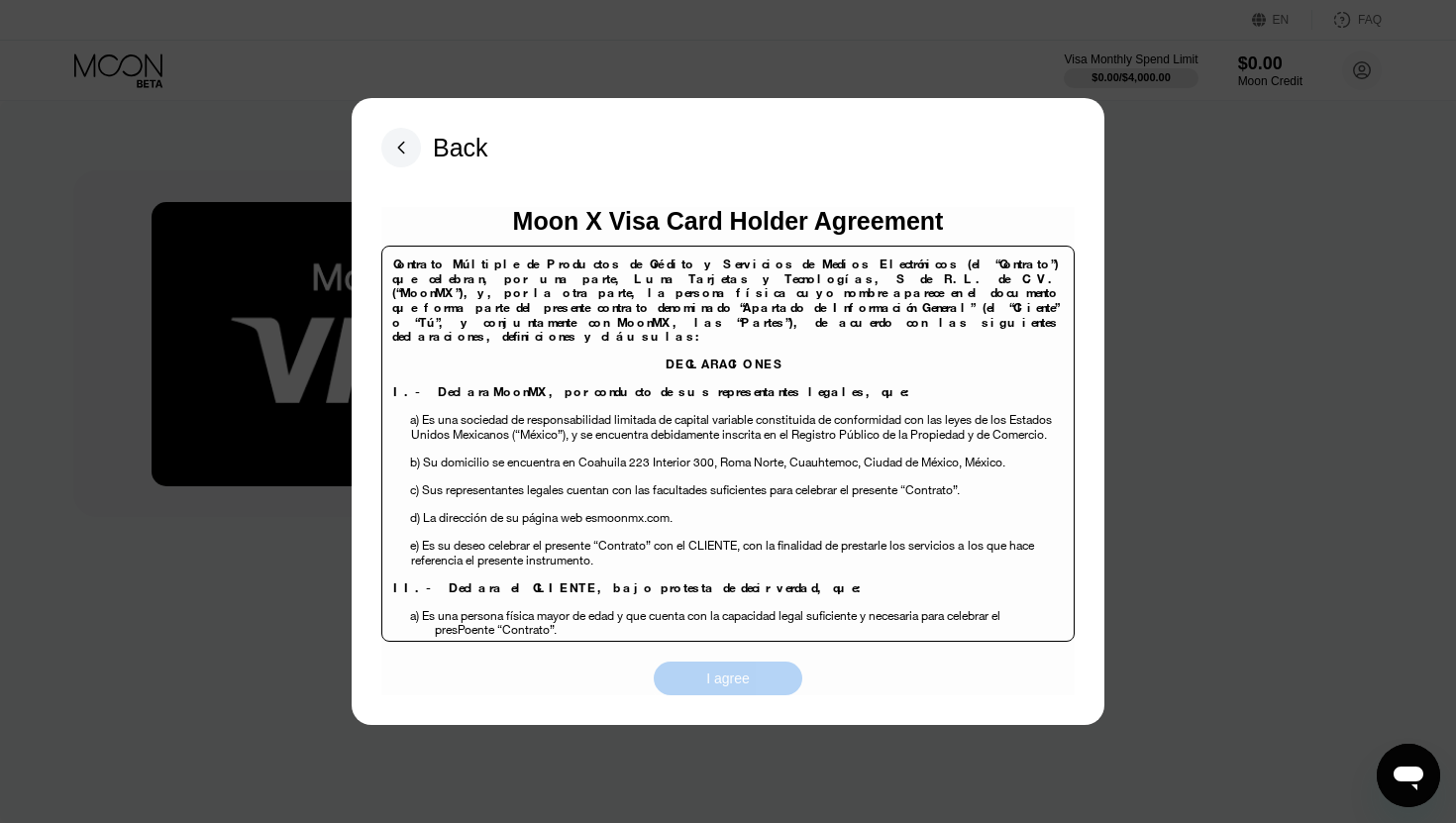 click on "I agree" at bounding box center [728, 678] 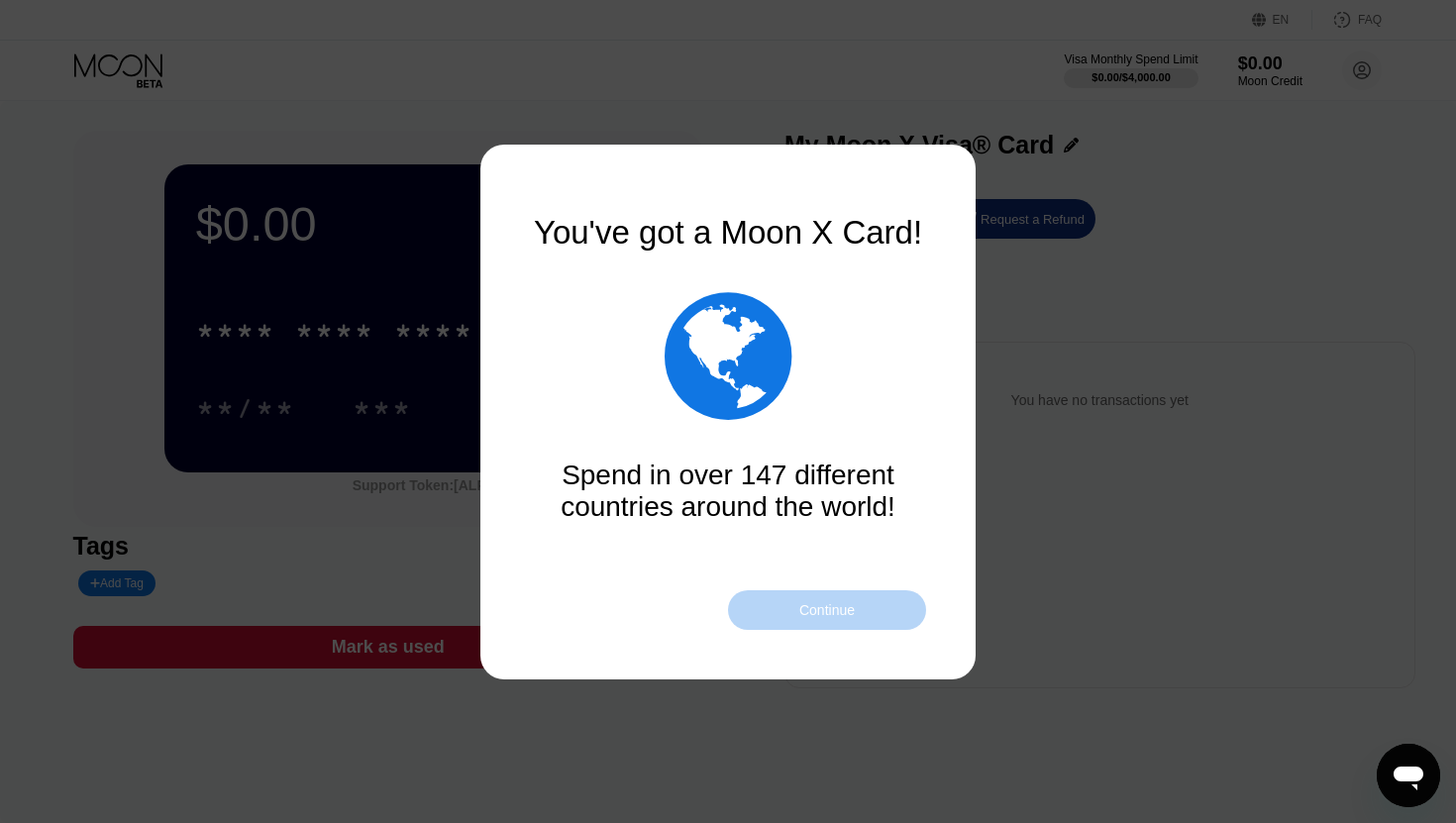 click on "Continue" at bounding box center [827, 610] 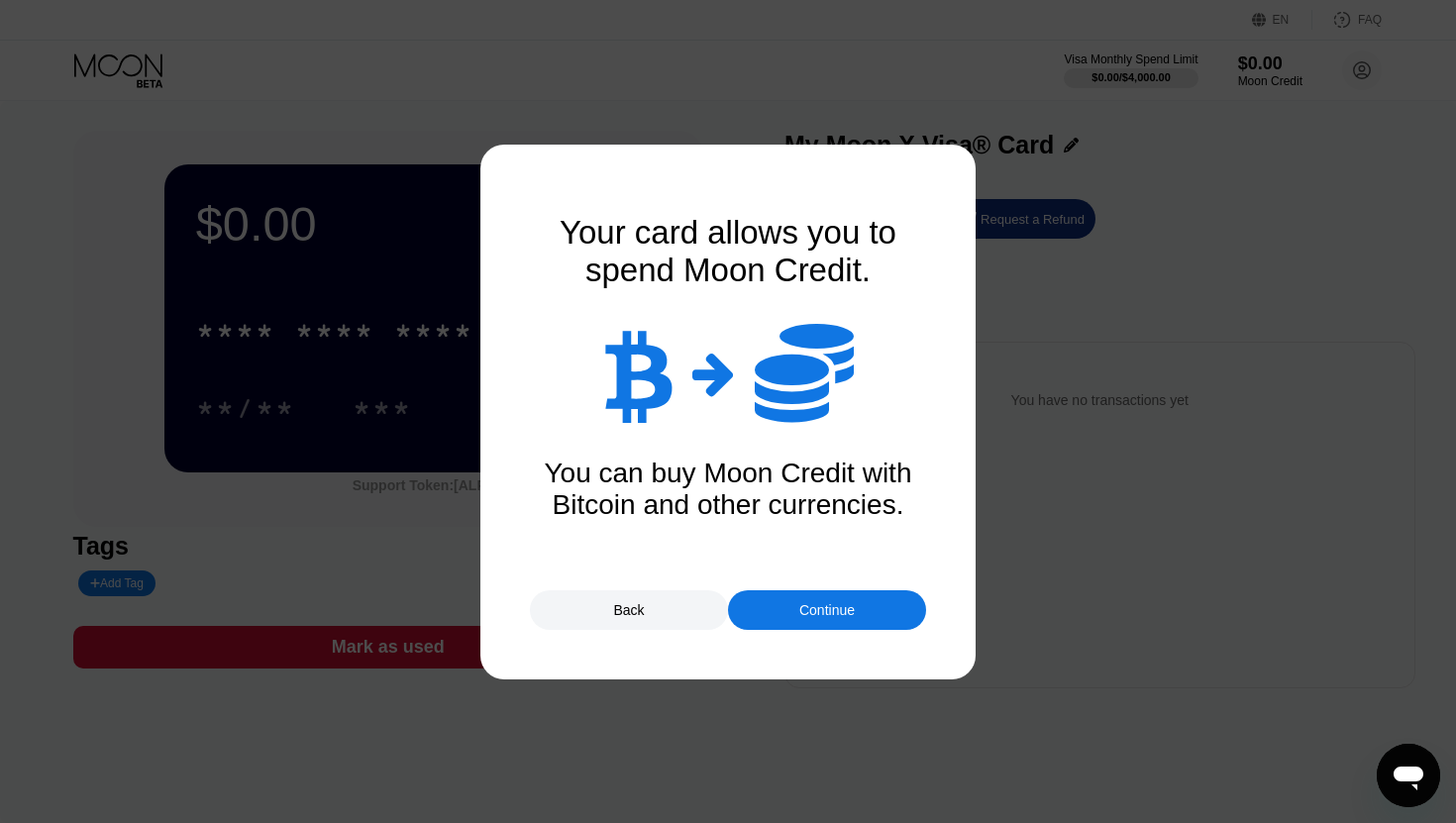 click on "Continue" at bounding box center [827, 610] 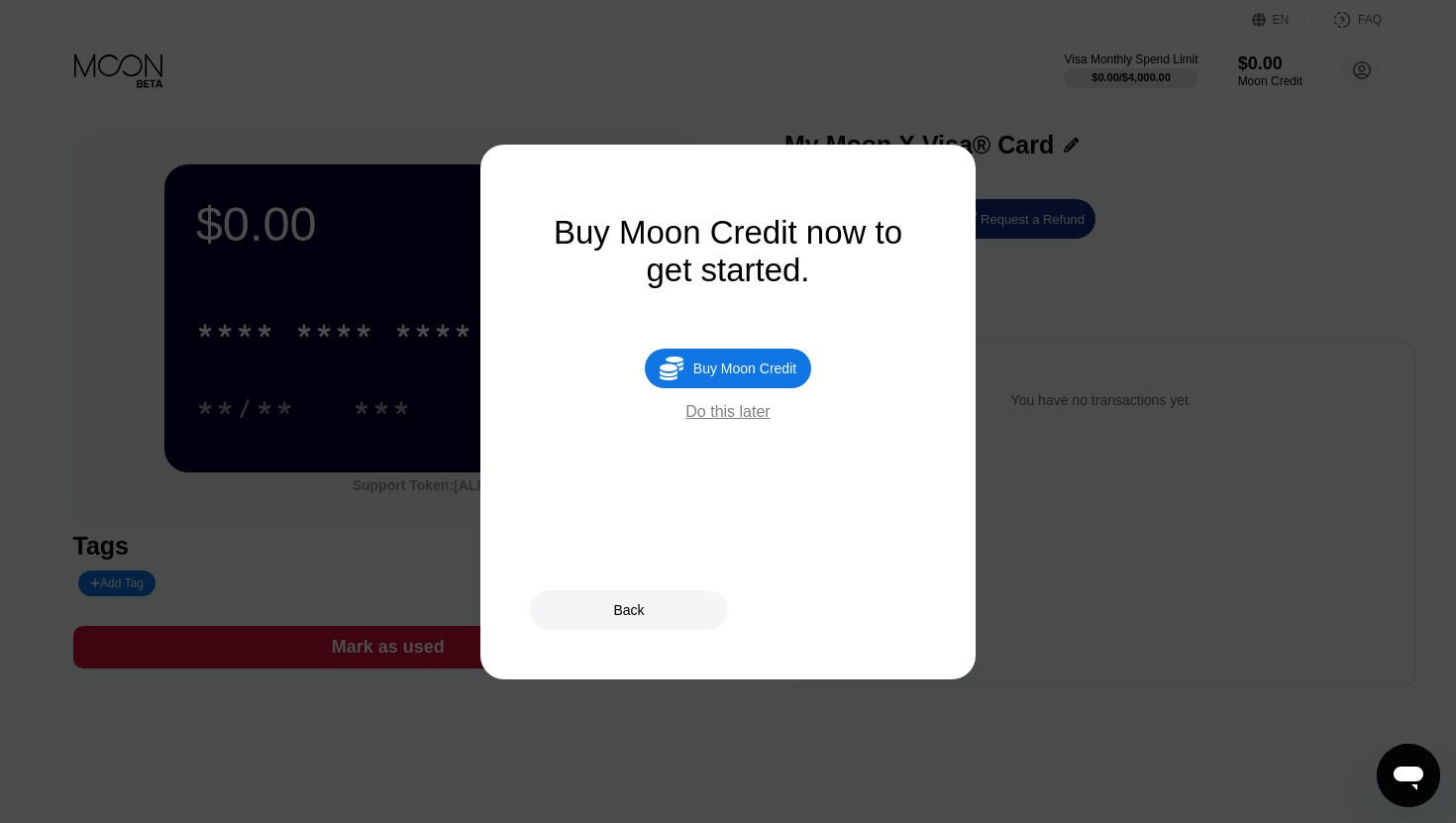 click on "Do this later" at bounding box center (727, 412) 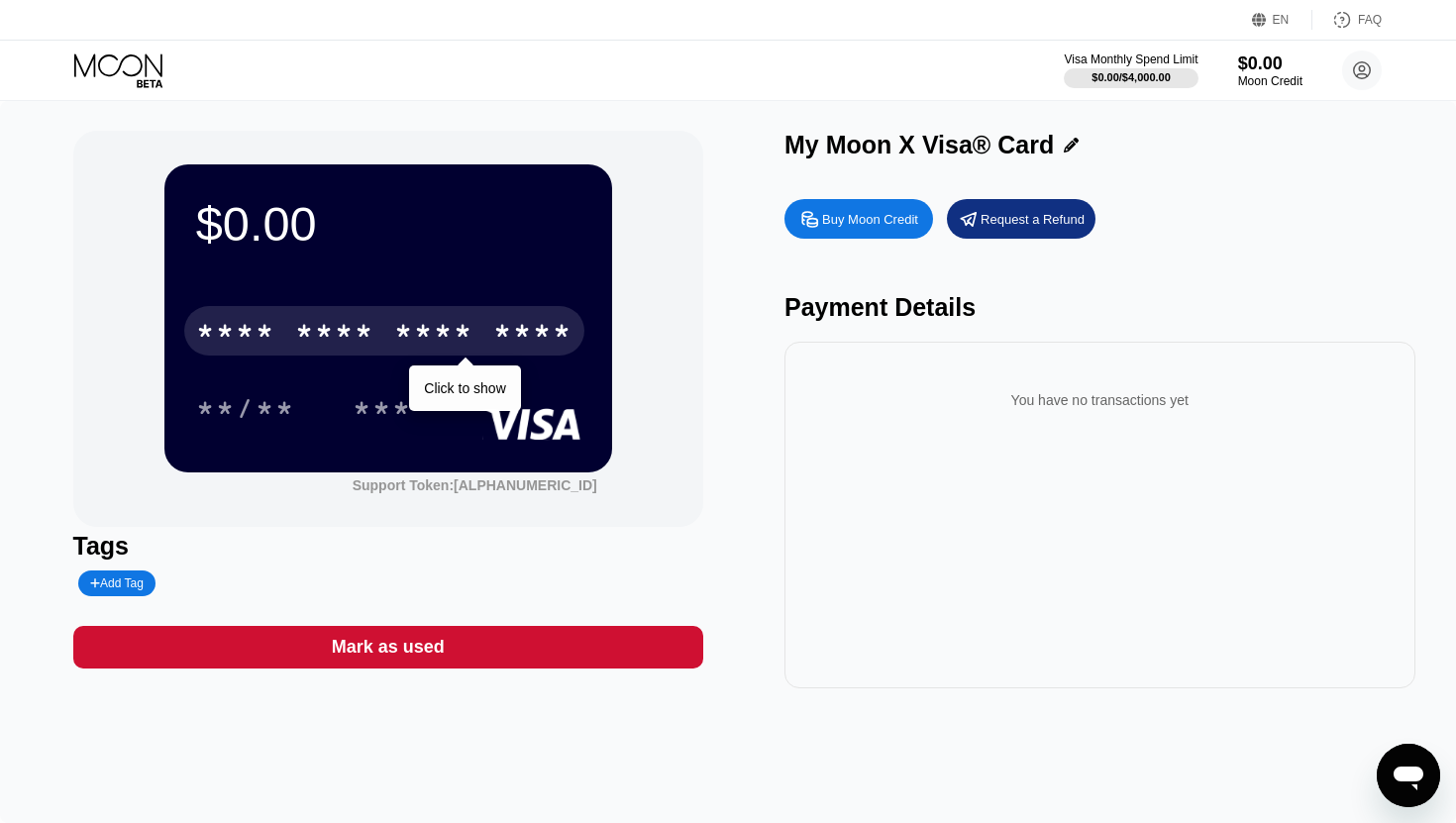 click on "* * * * * * * * * * * * ****" at bounding box center [384, 331] 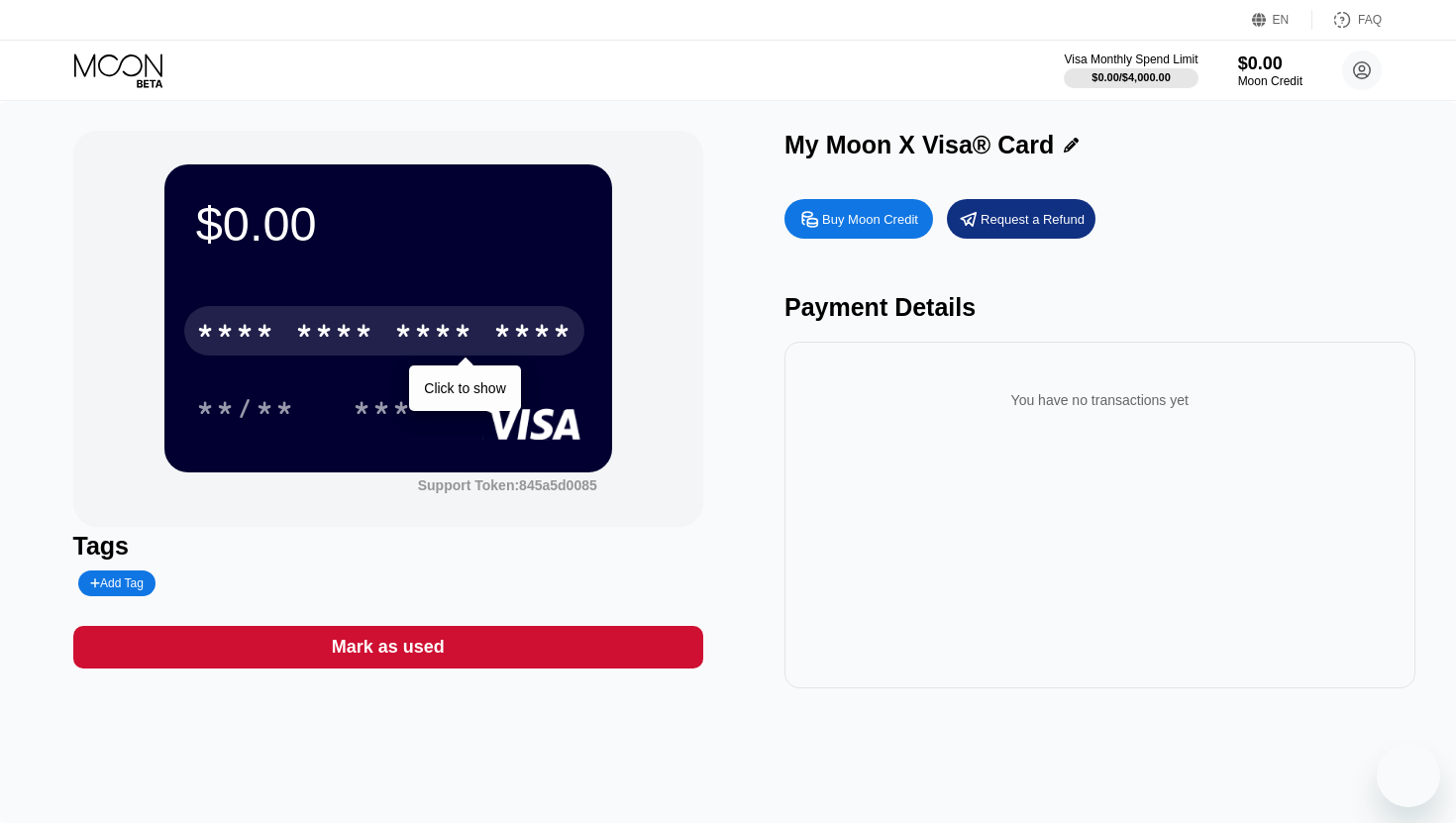 scroll, scrollTop: 0, scrollLeft: 0, axis: both 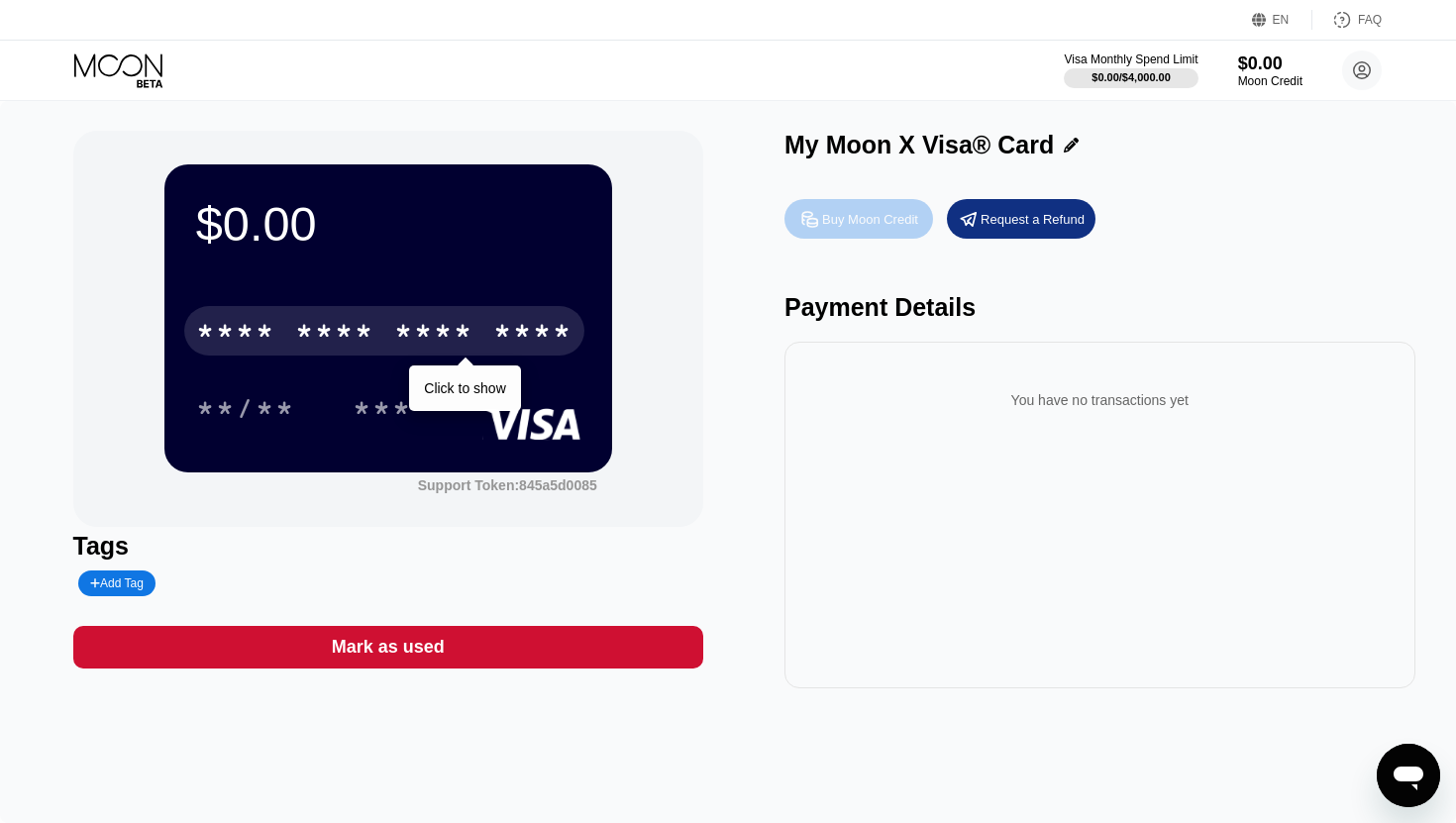 click on "Buy Moon Credit" at bounding box center (859, 219) 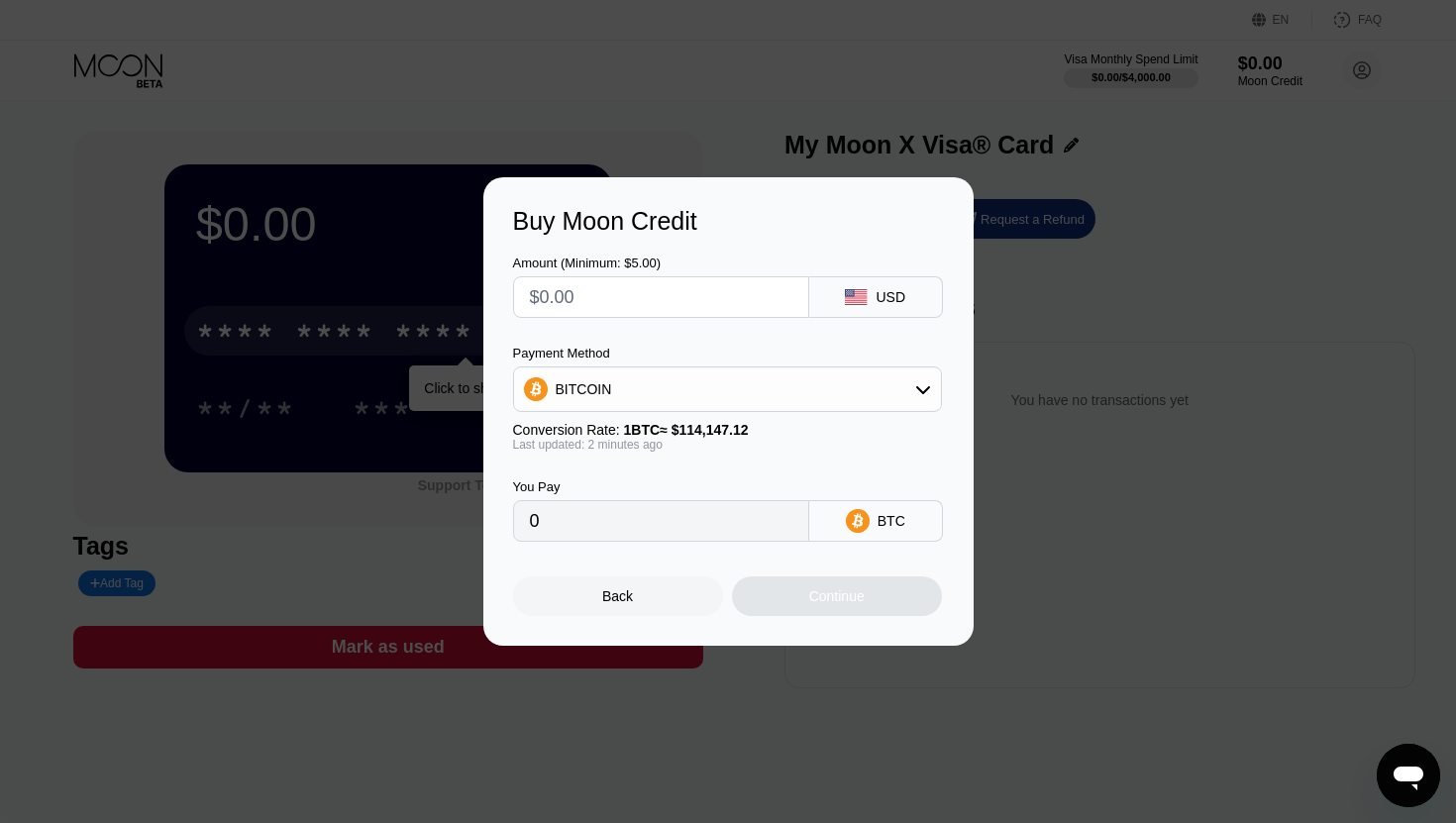 click on "BITCOIN" at bounding box center [727, 389] 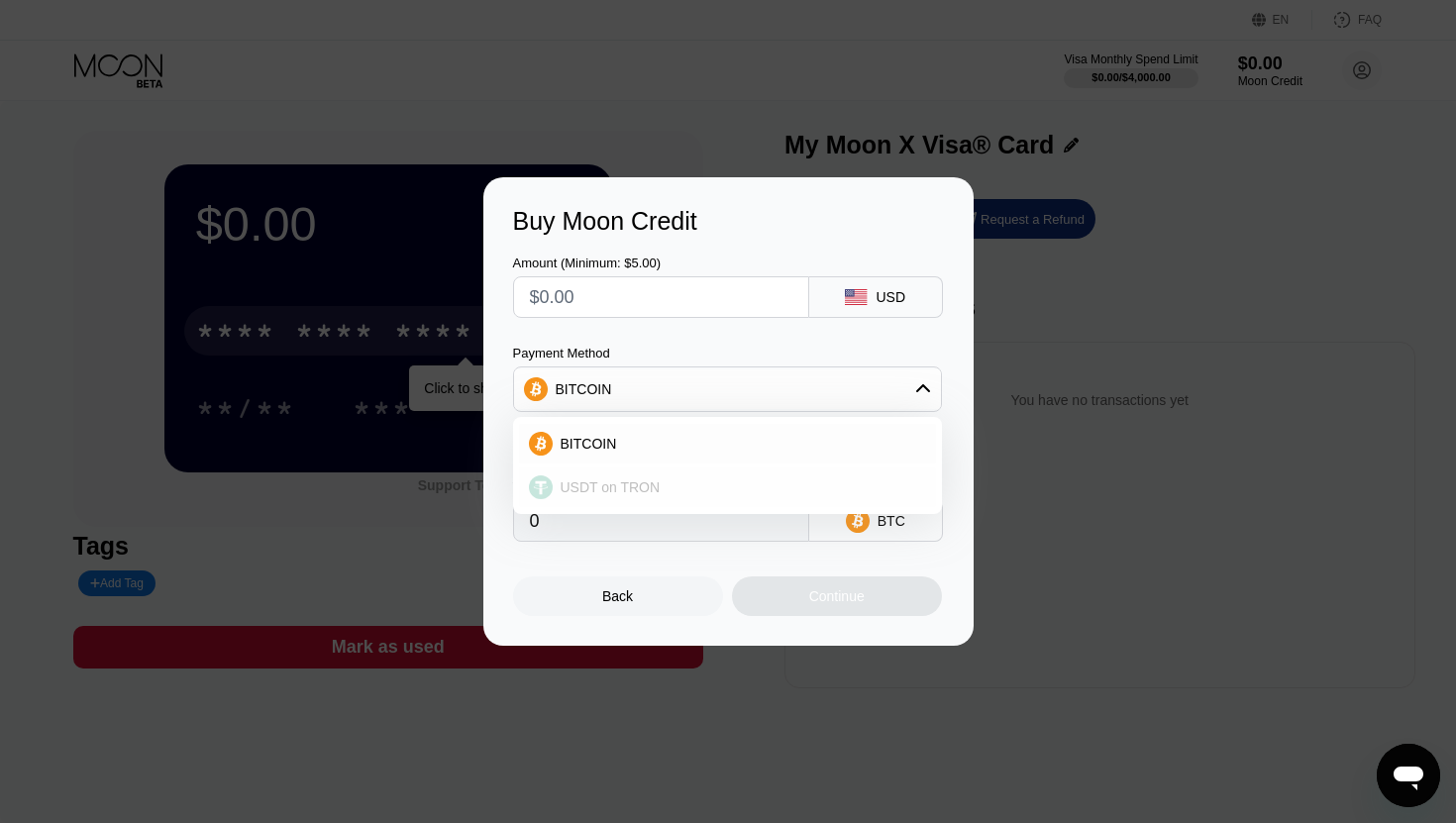 click on "USDT on TRON" at bounding box center (739, 487) 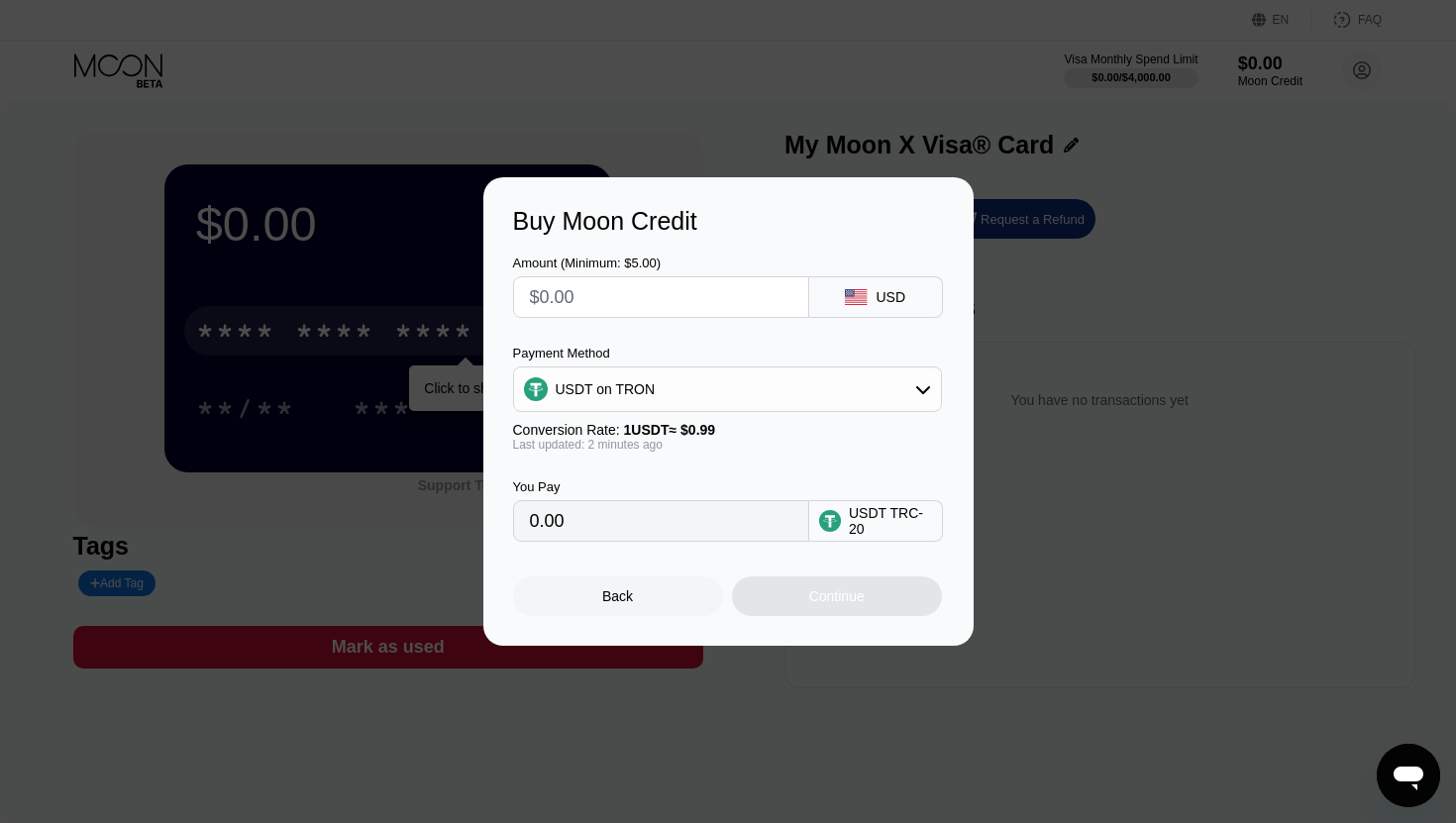 click at bounding box center [661, 297] 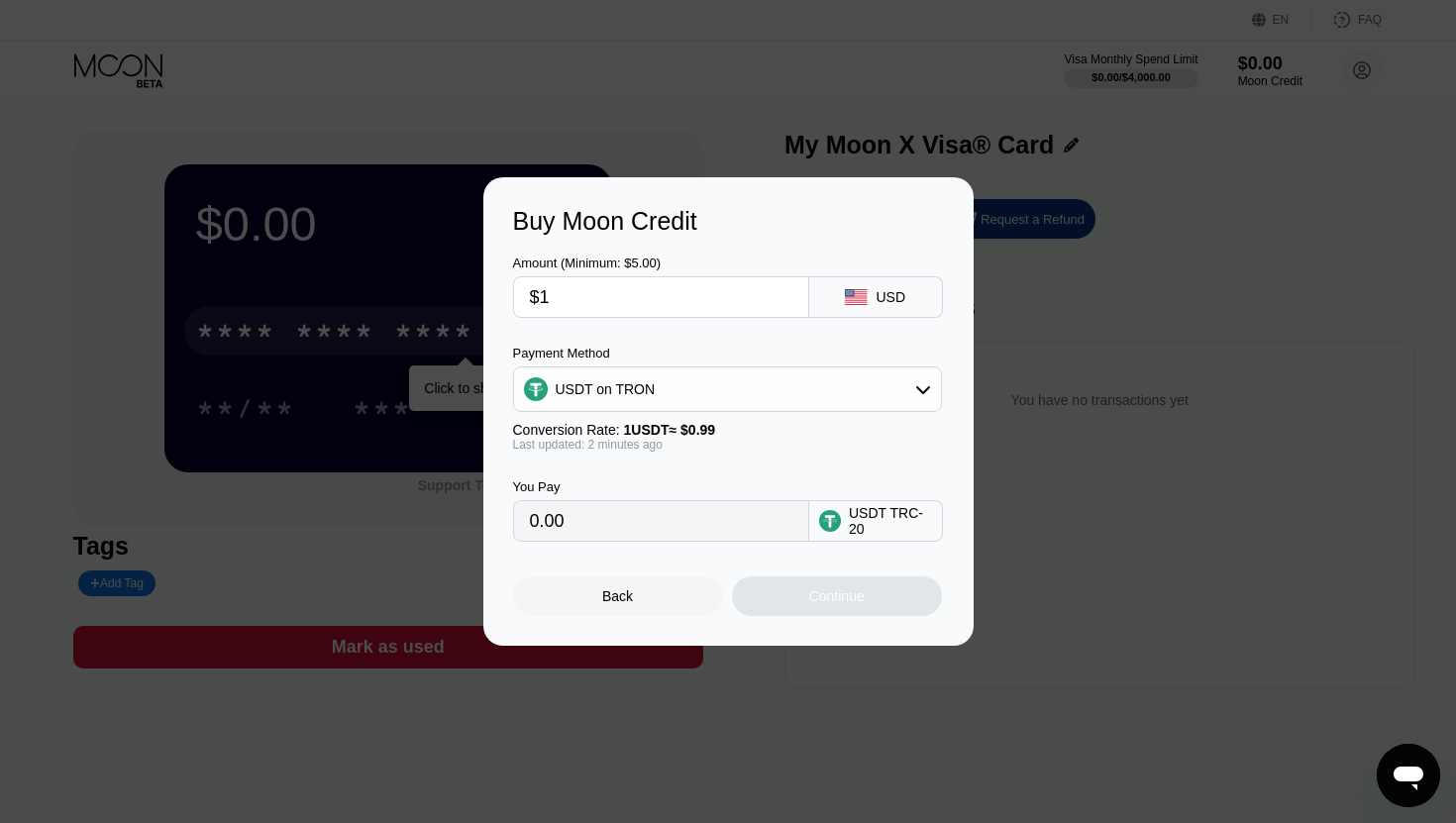 type on "1.01" 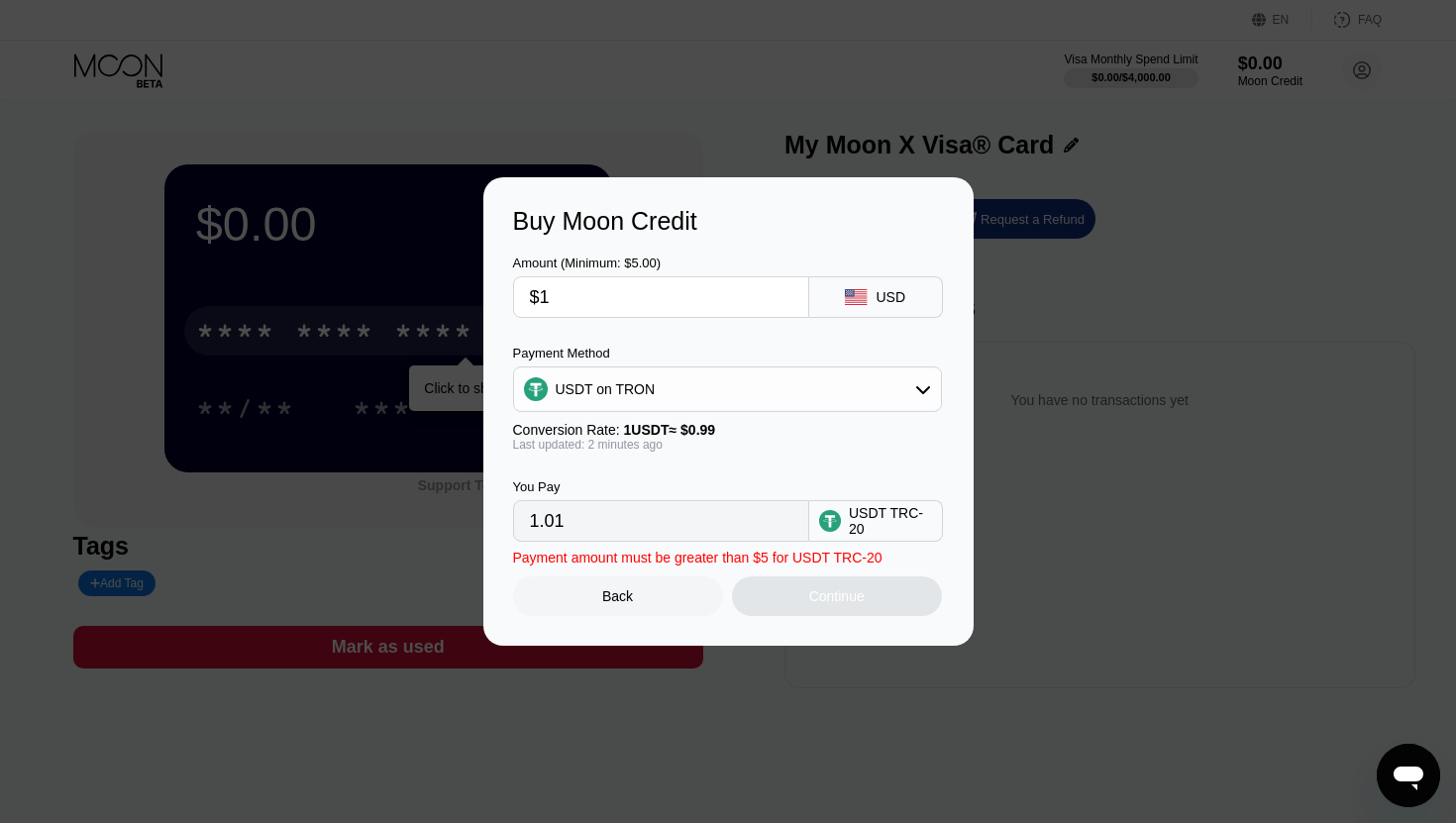 type on "$10" 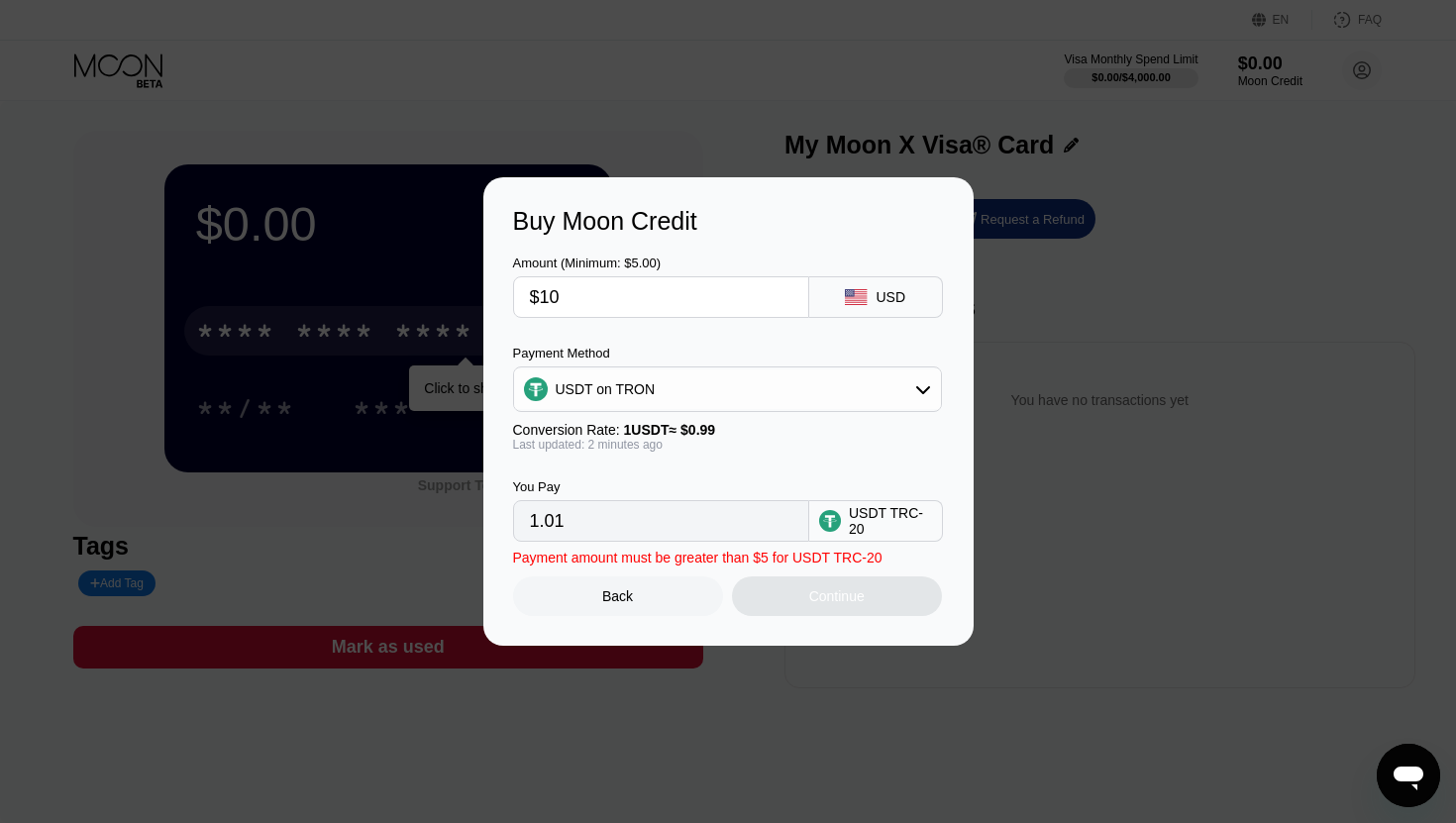 type on "10.10" 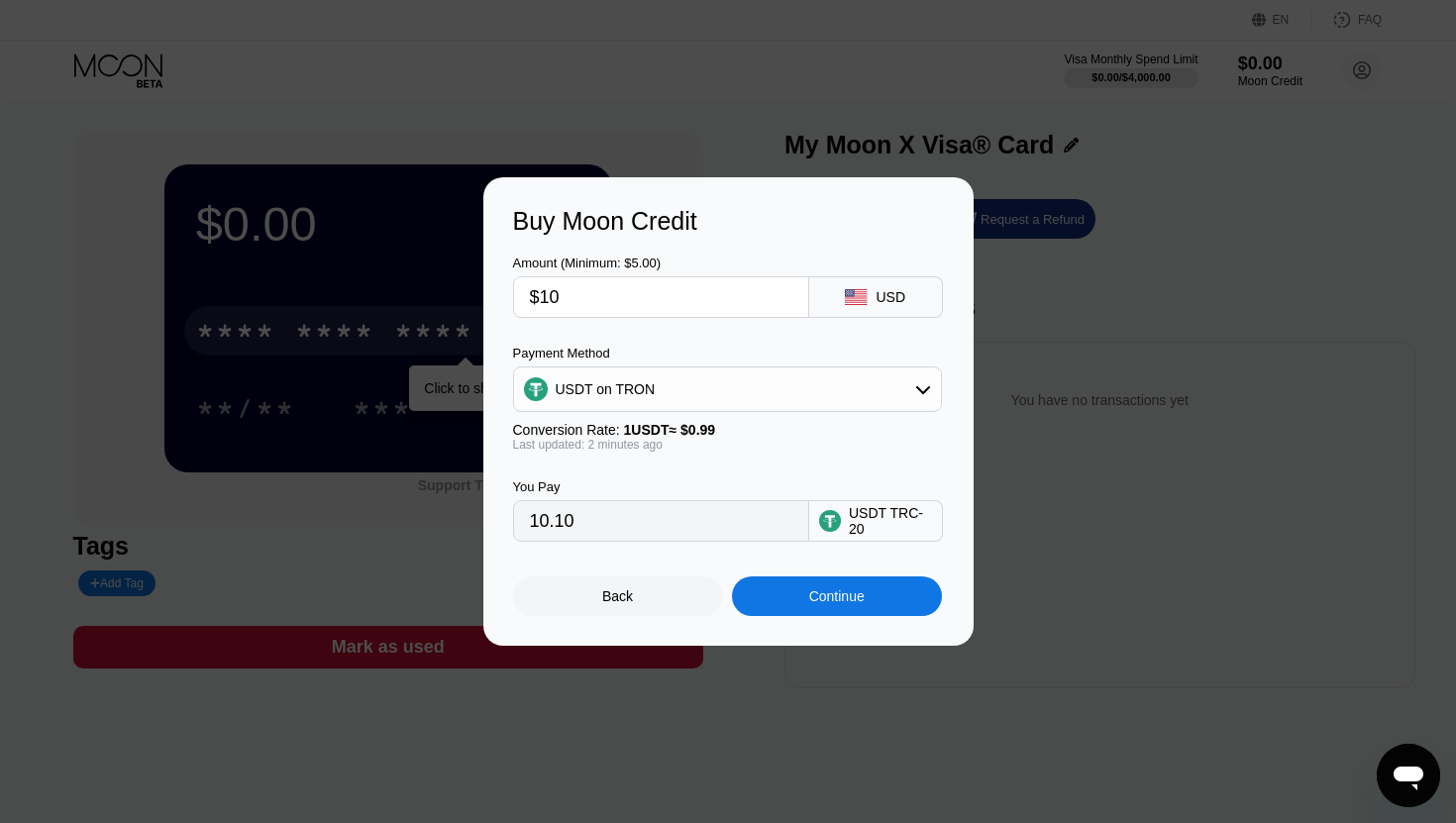 type on "$10" 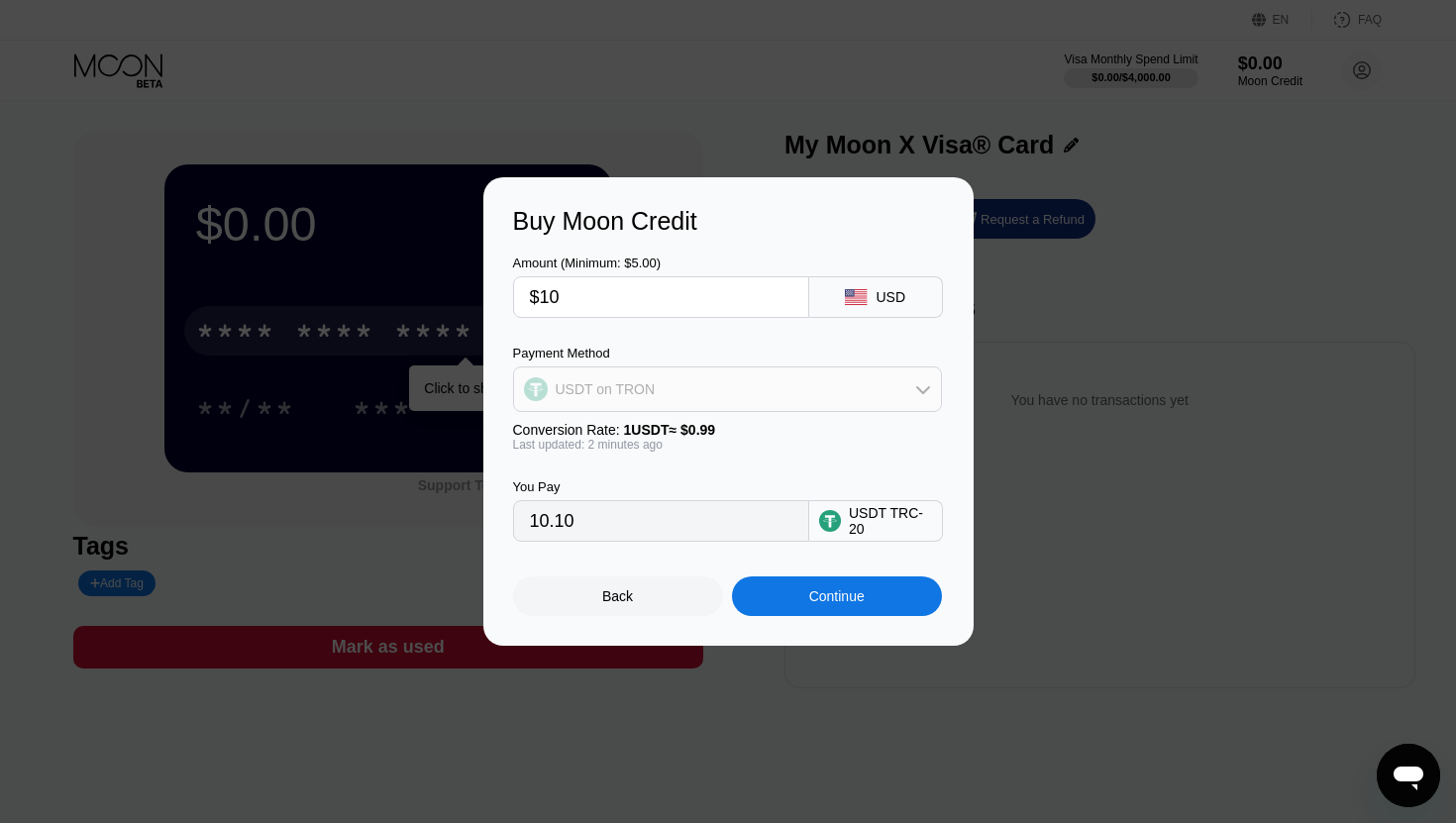 click on "USDT on TRON" at bounding box center [727, 389] 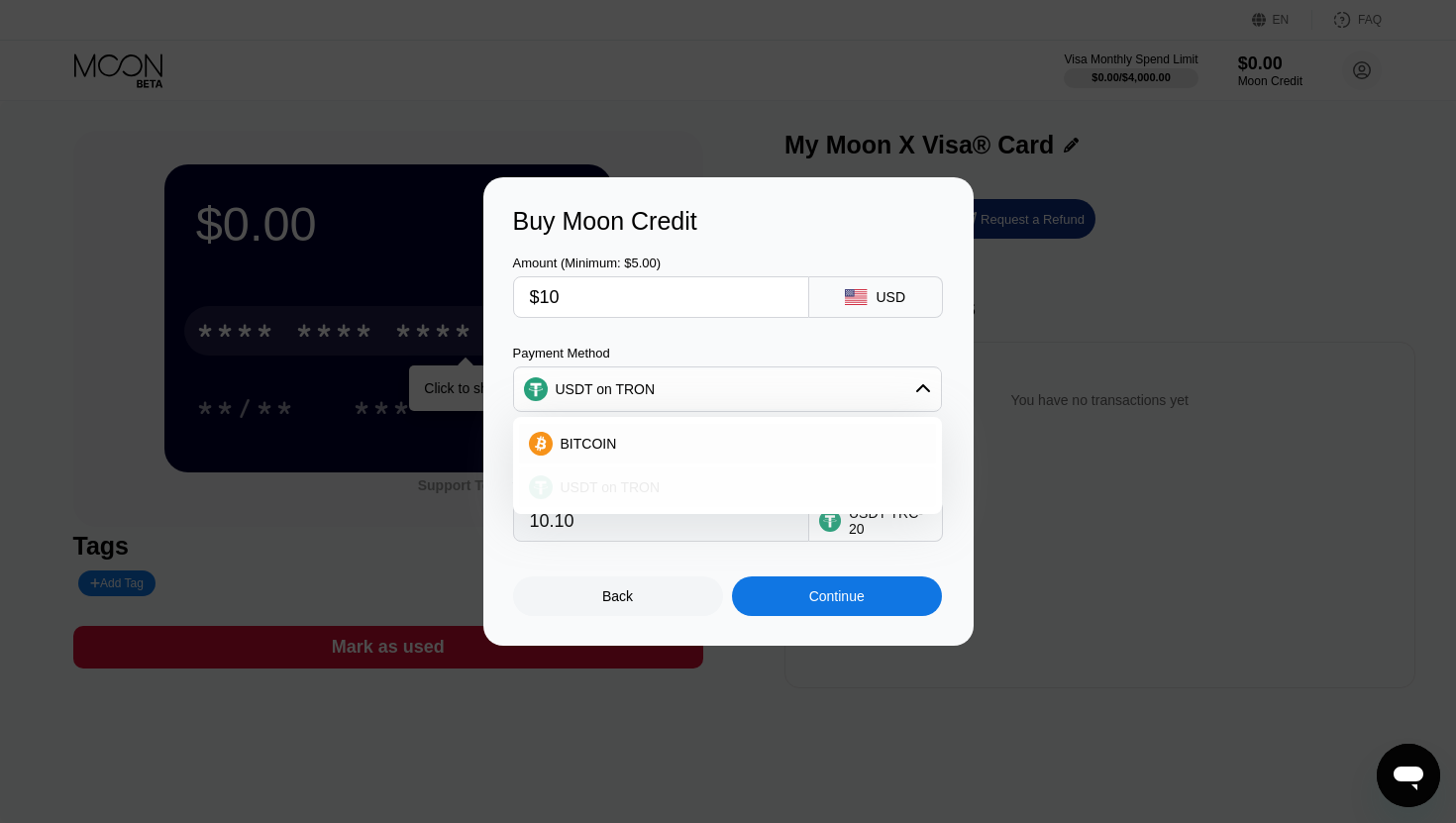 click on "USDT on TRON" at bounding box center [739, 487] 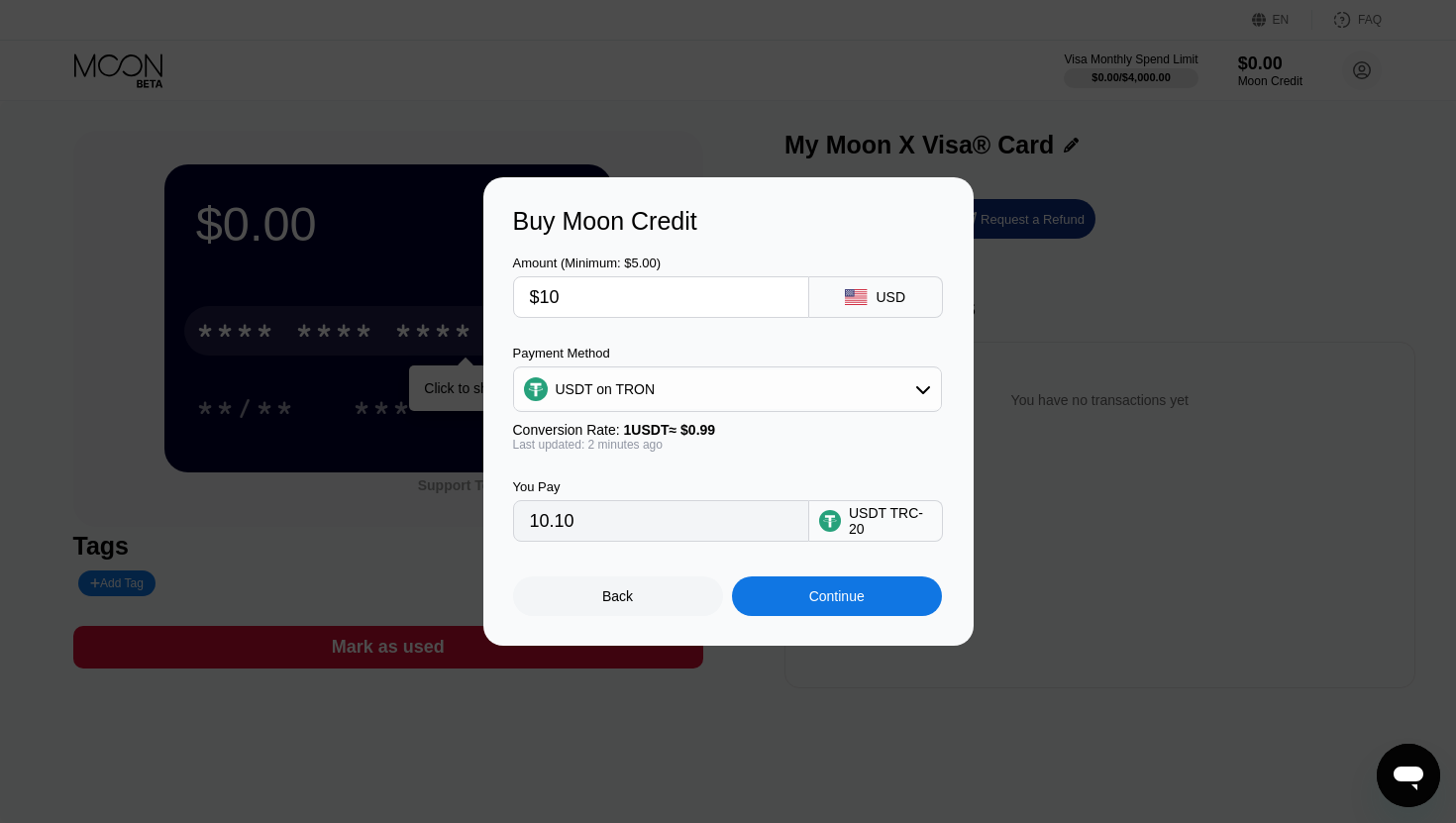 click on "Continue" at bounding box center [837, 596] 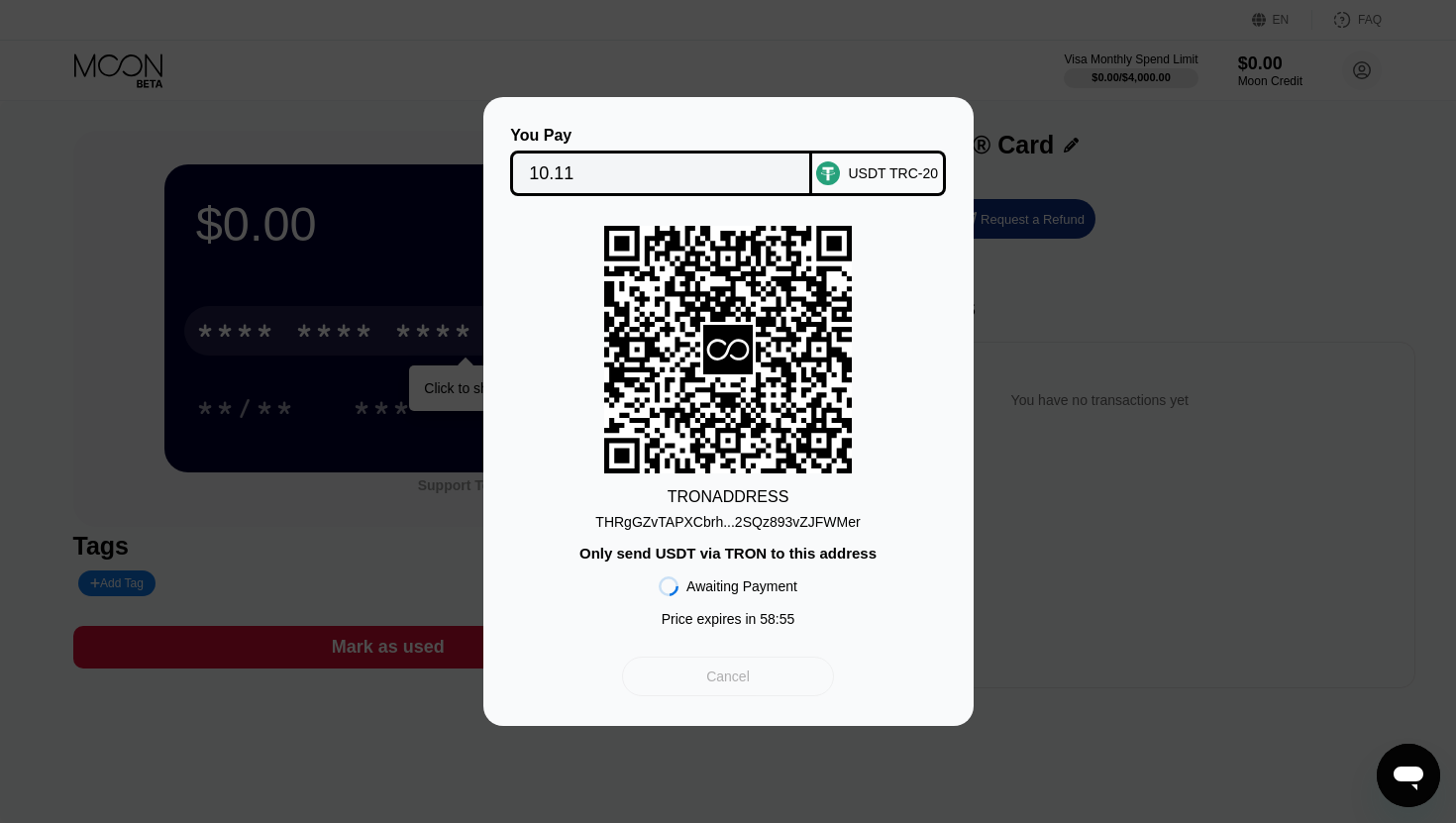 click on "Cancel" at bounding box center [727, 676] 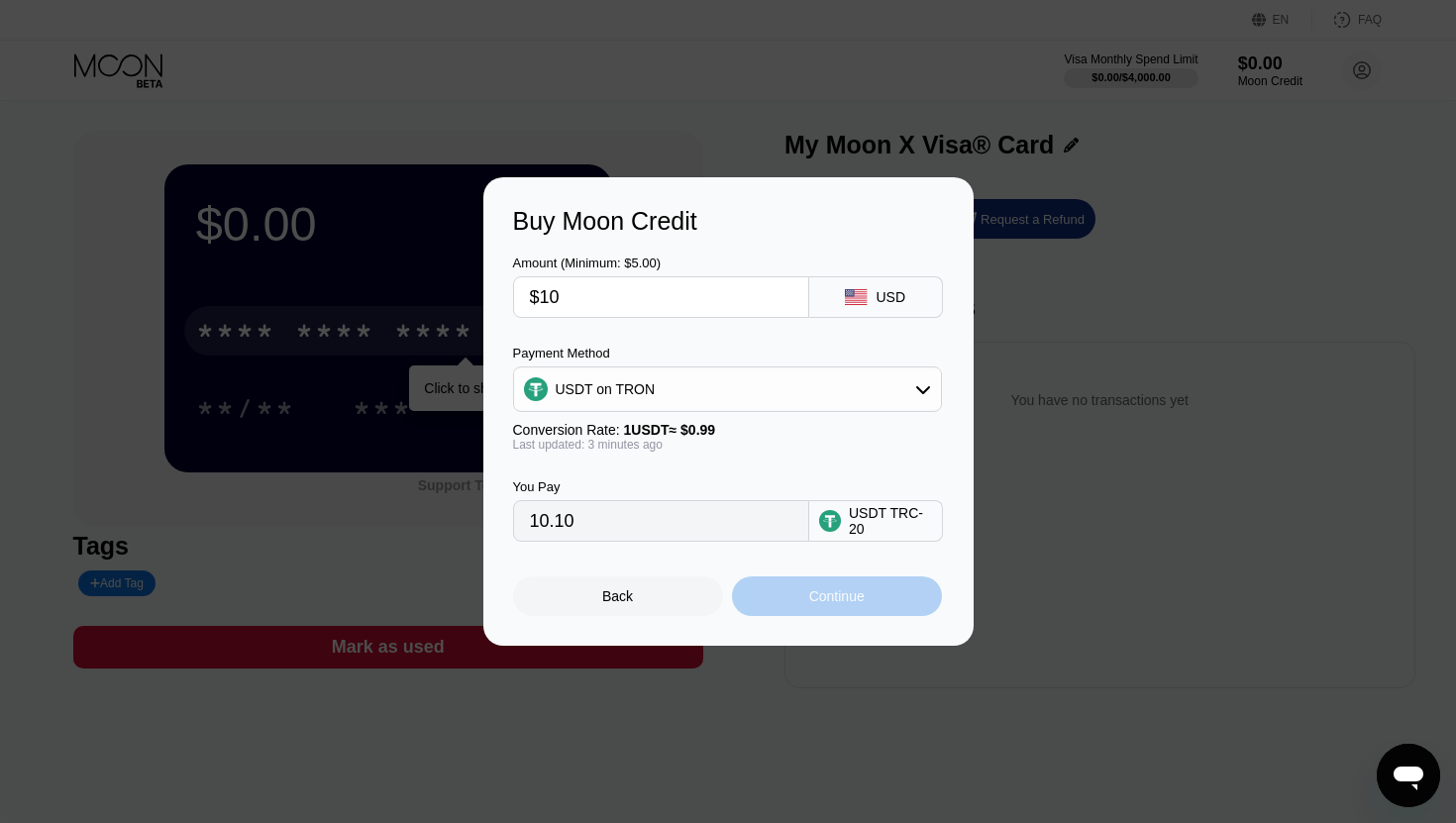 click on "Continue" at bounding box center [837, 596] 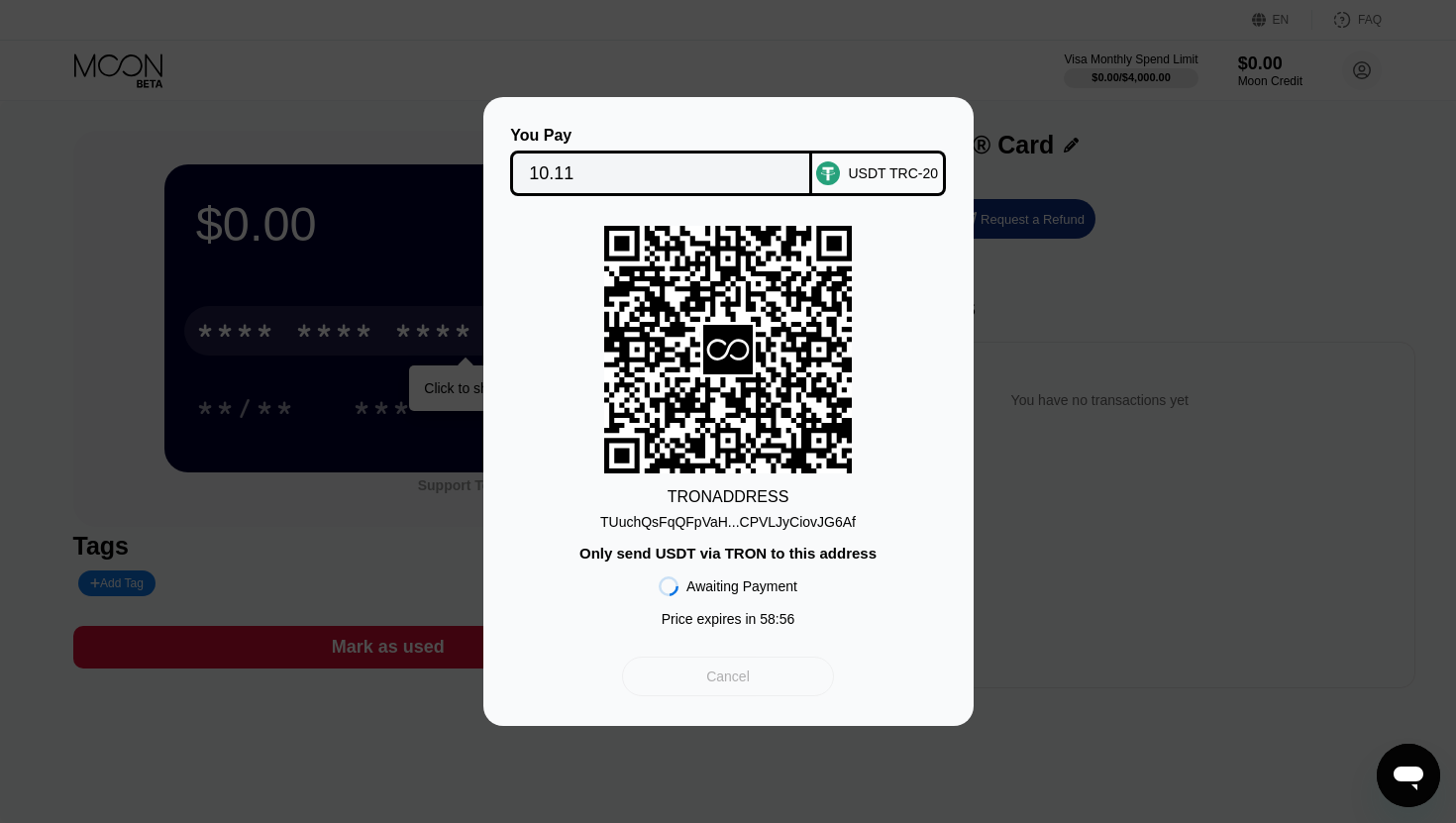 click on "Cancel" at bounding box center (728, 676) 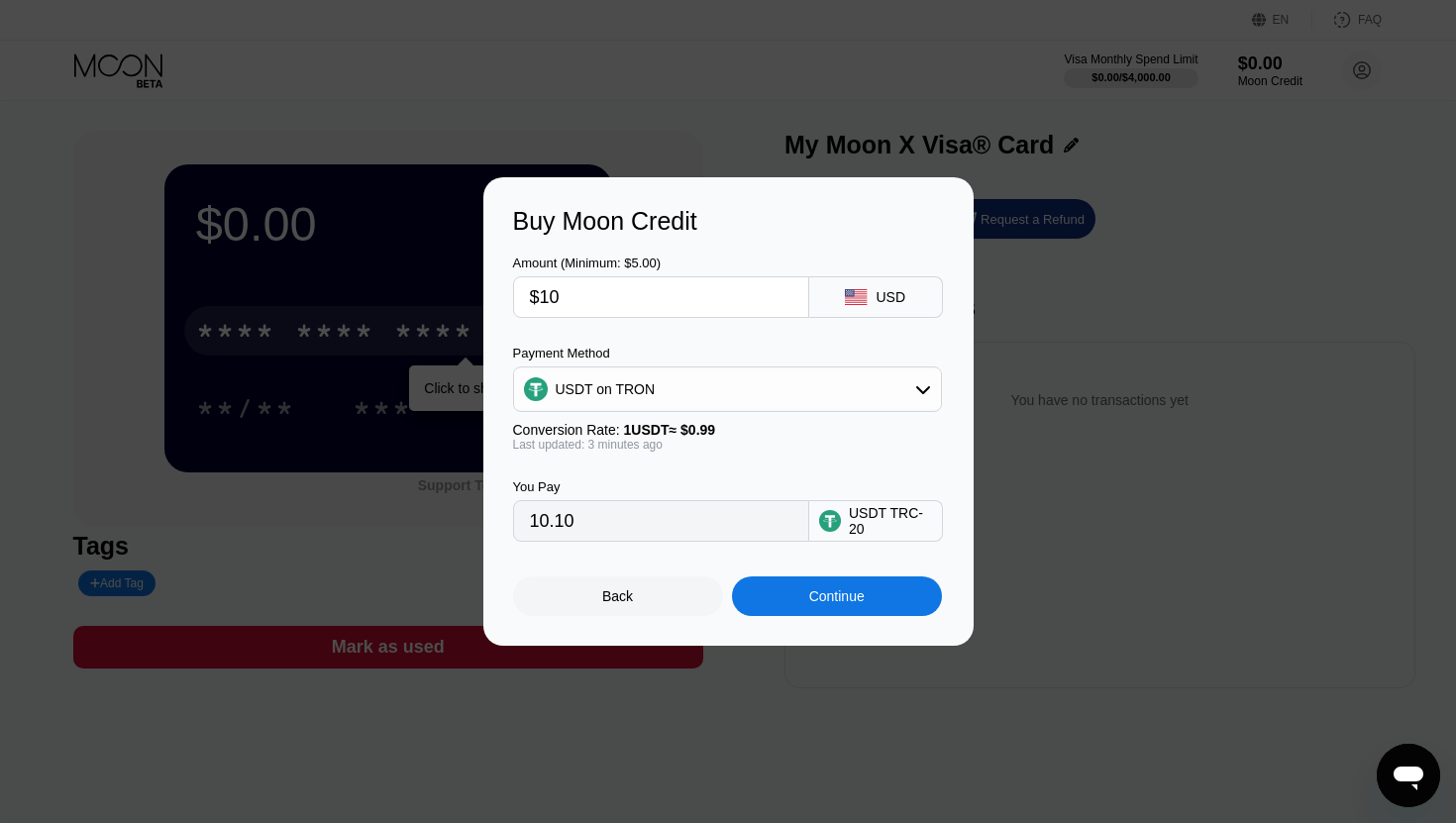 click on "$10" at bounding box center [661, 297] 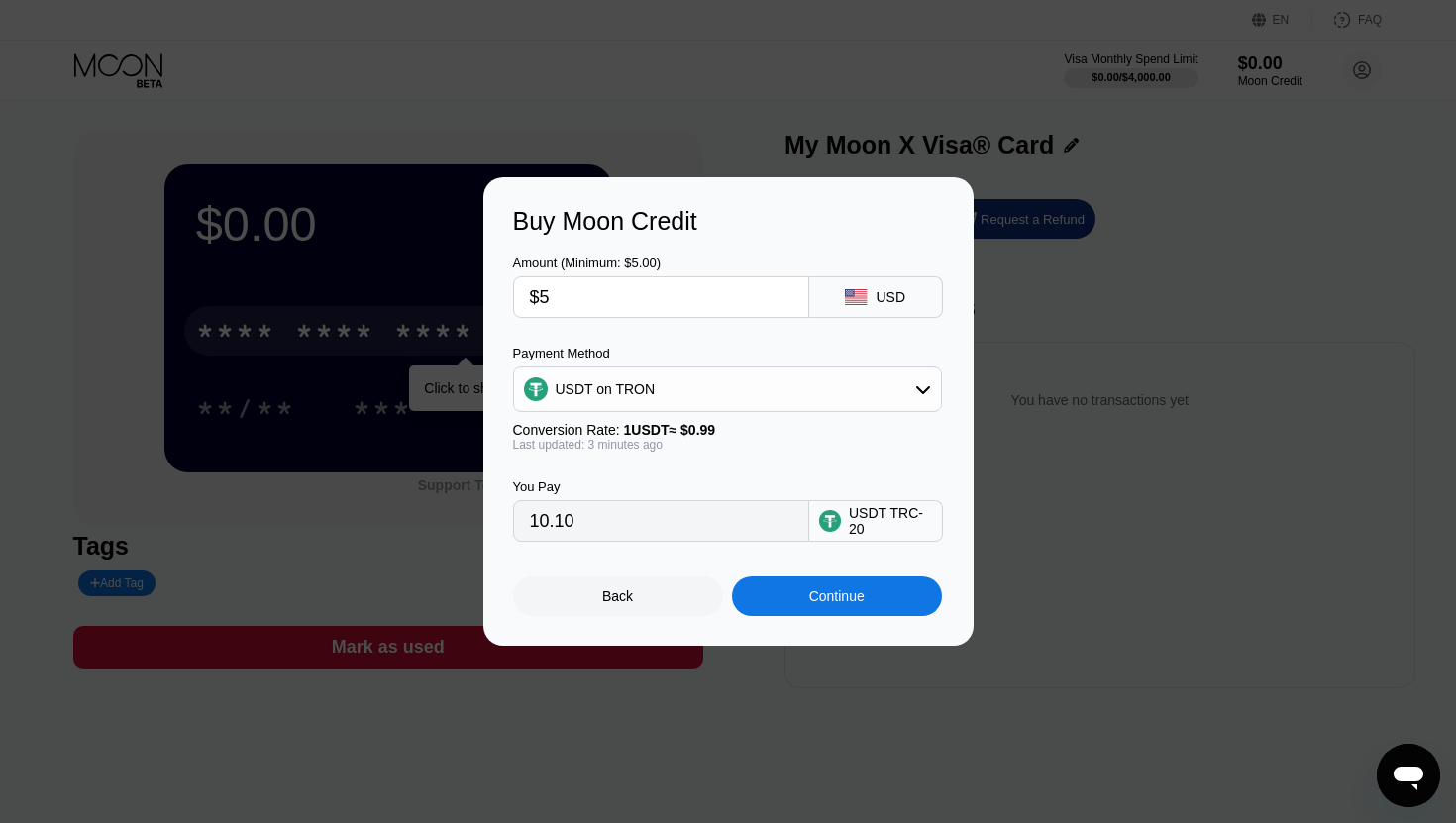 type on "5.05" 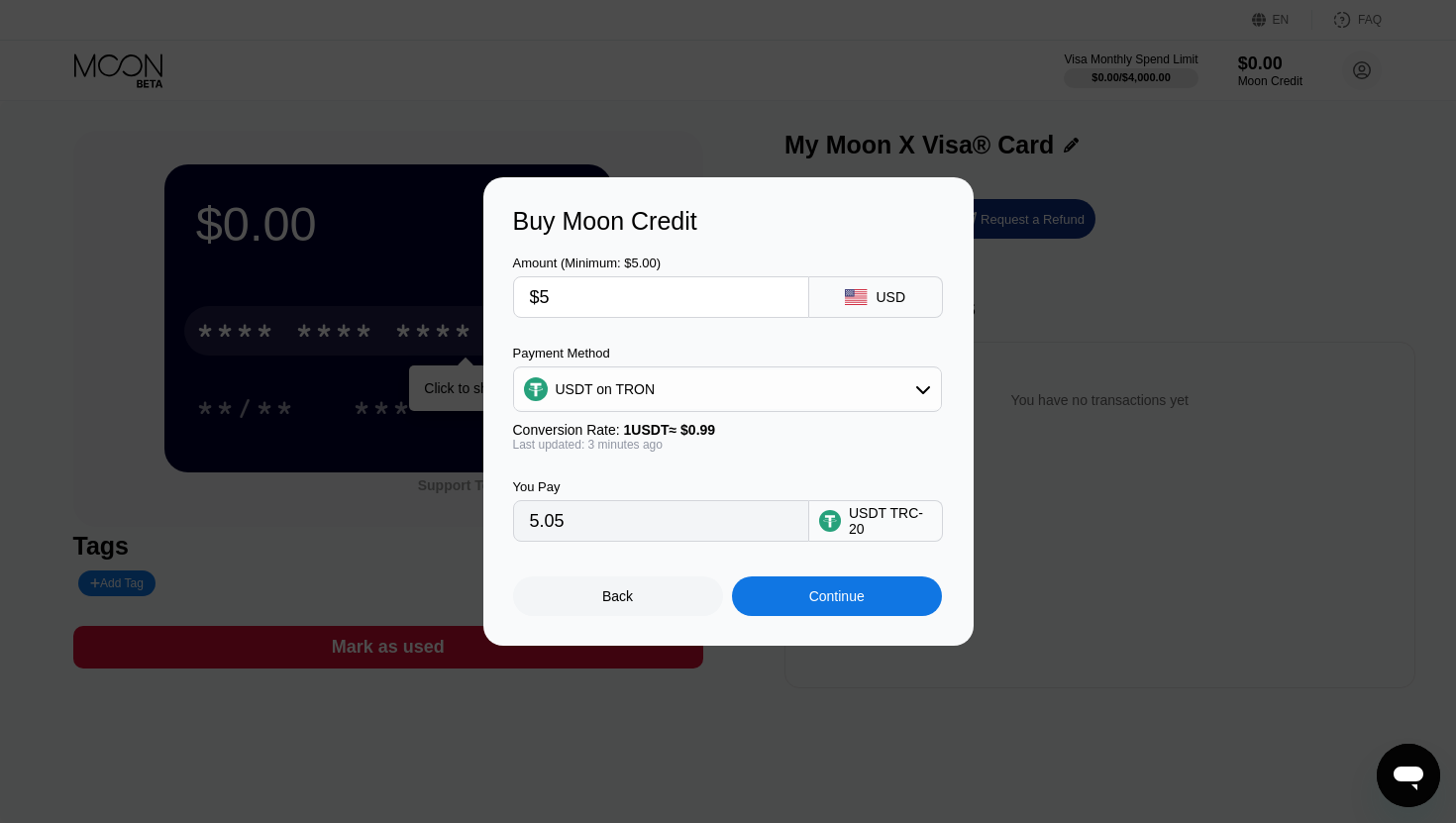 type 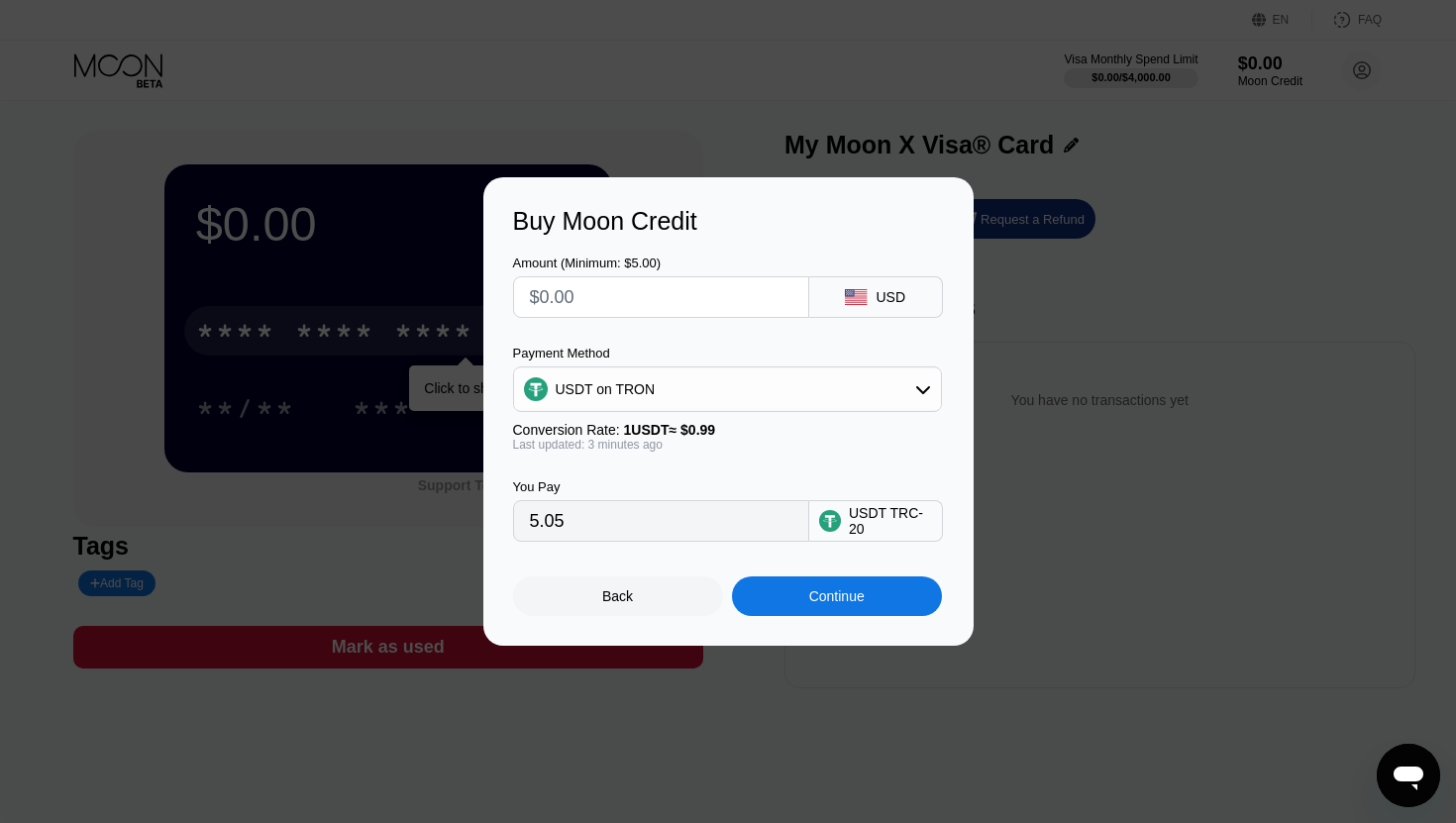 type on "0.00" 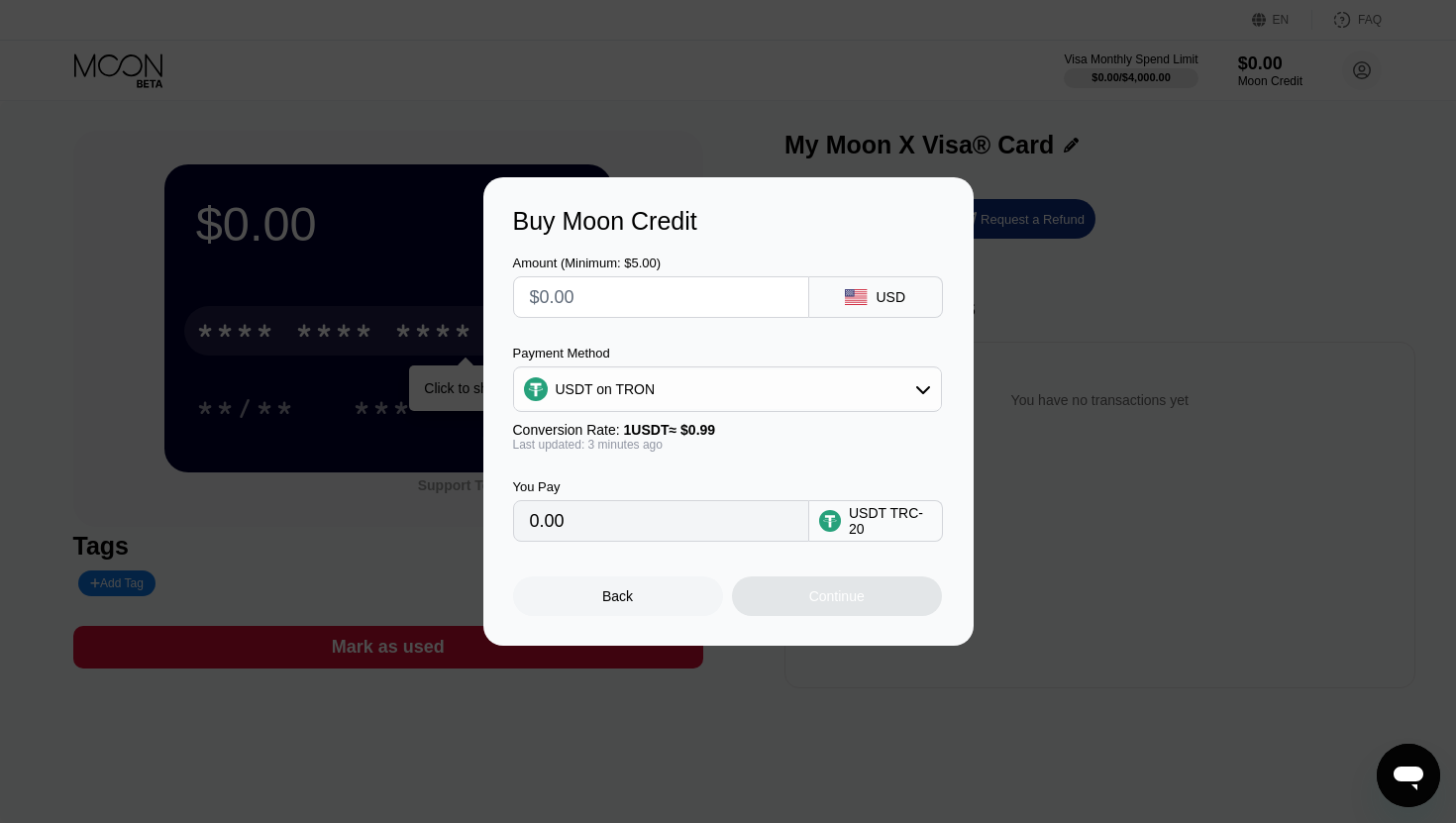 type on "$2" 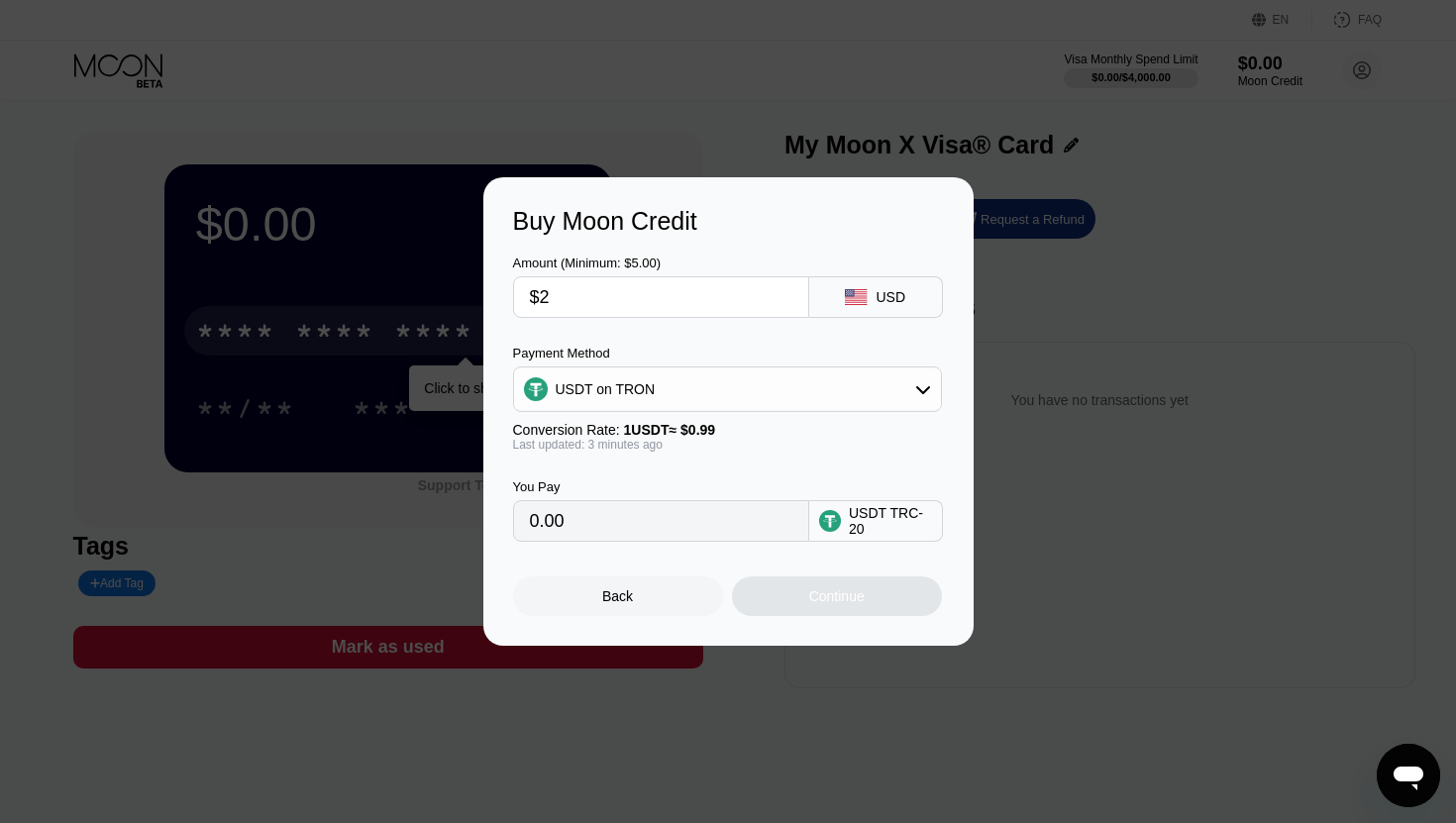 type on "2.02" 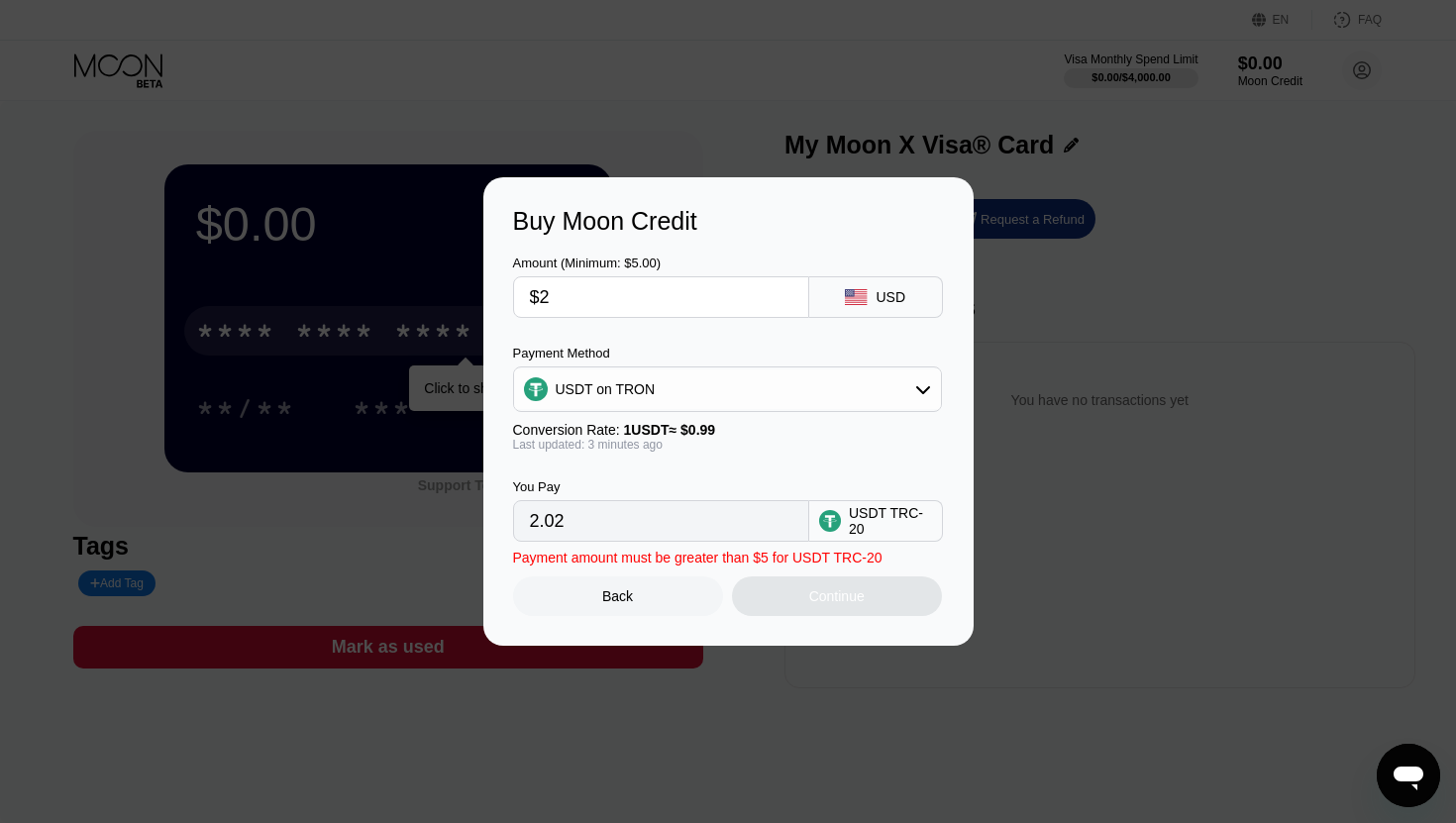 type on "$20" 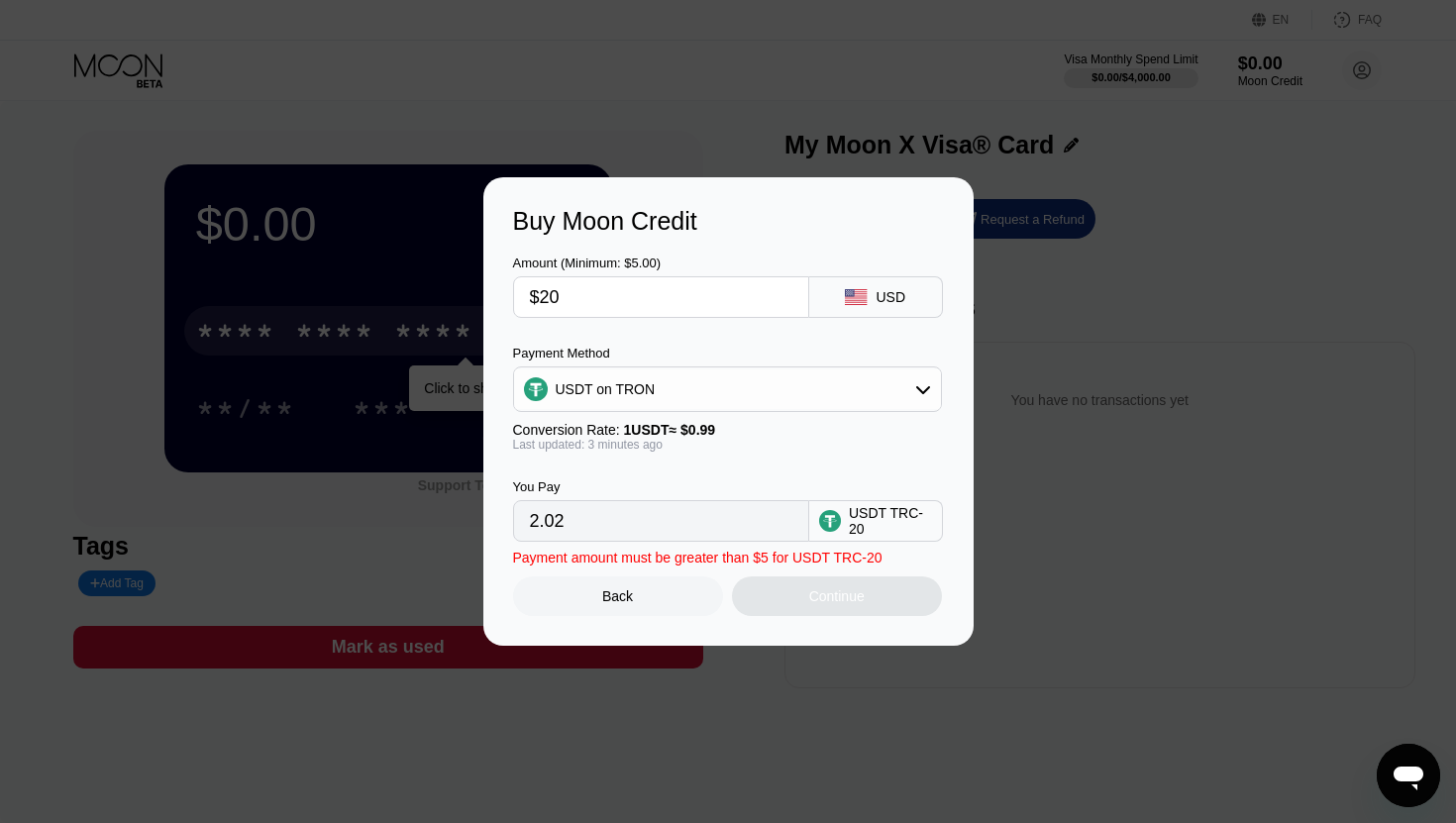 type on "20.20" 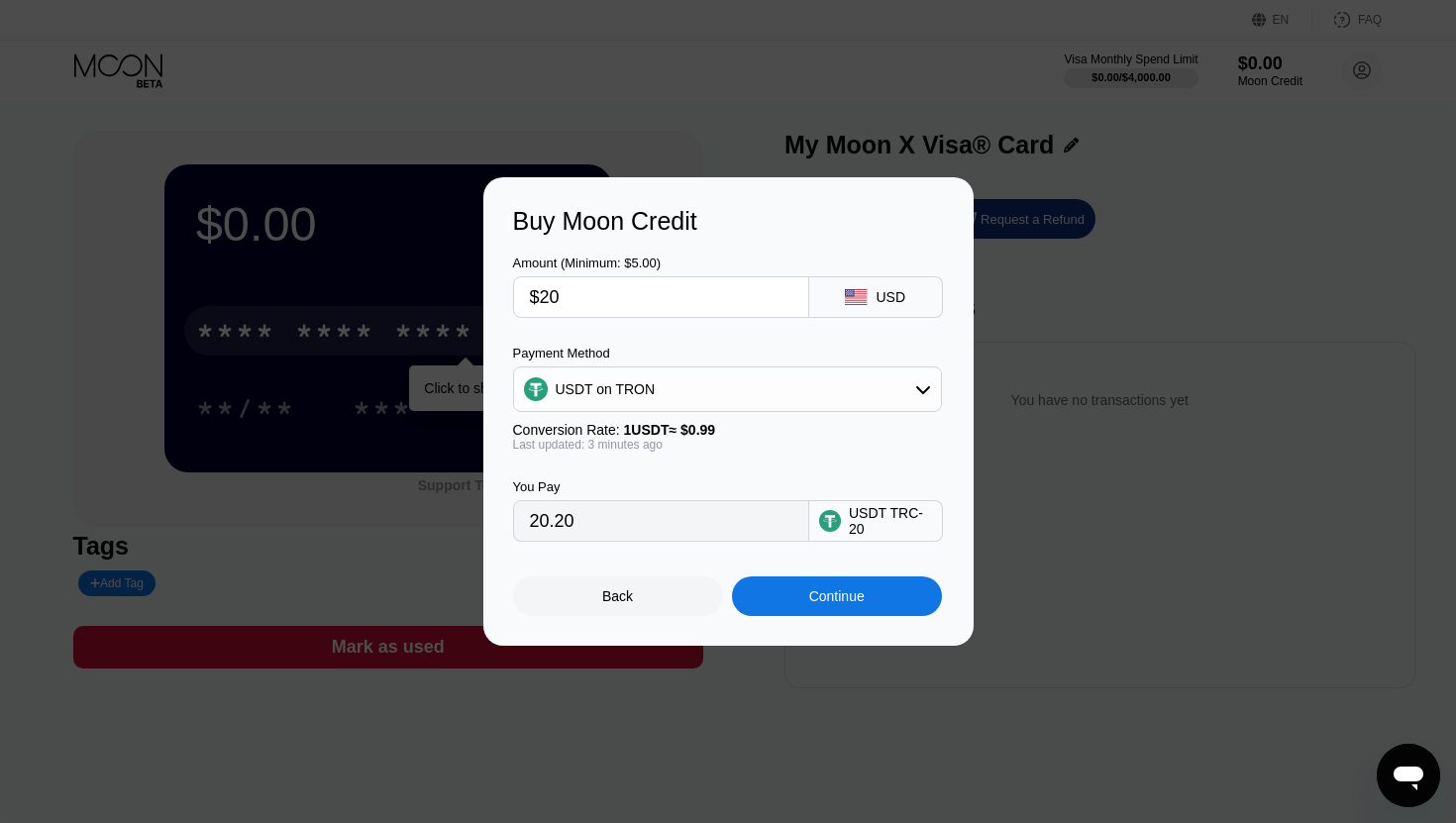 type on "$2" 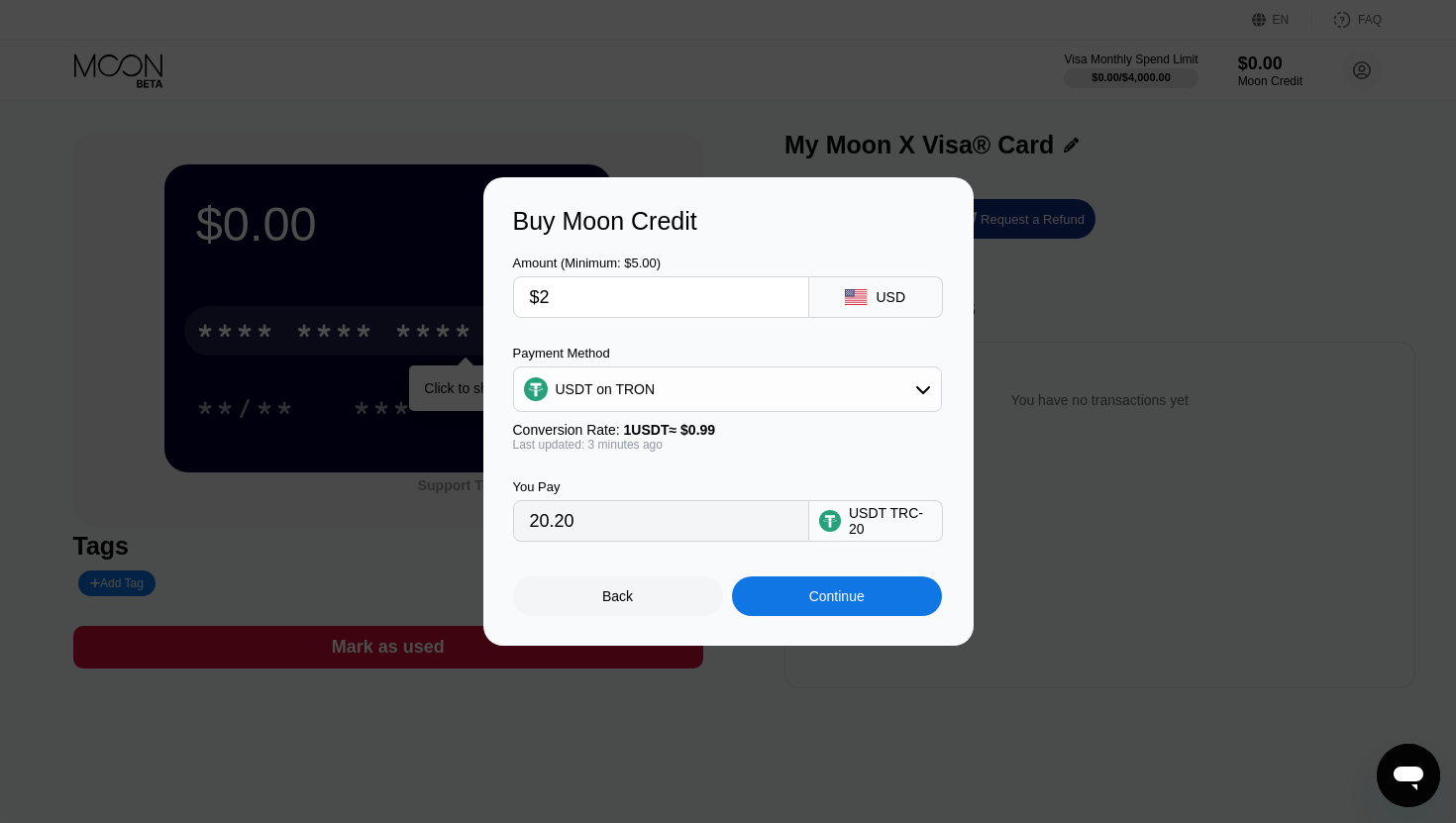 type on "2.02" 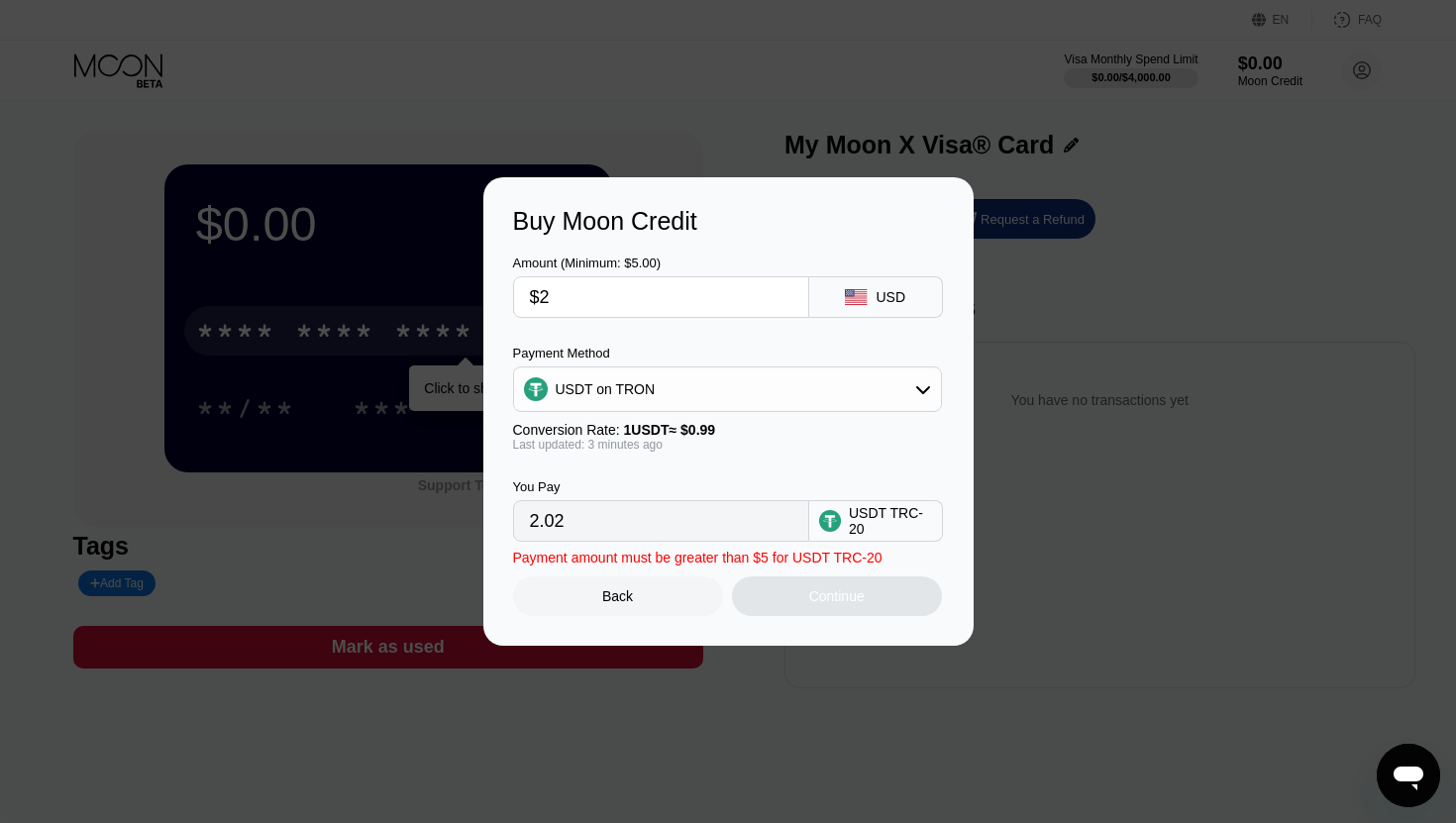 type 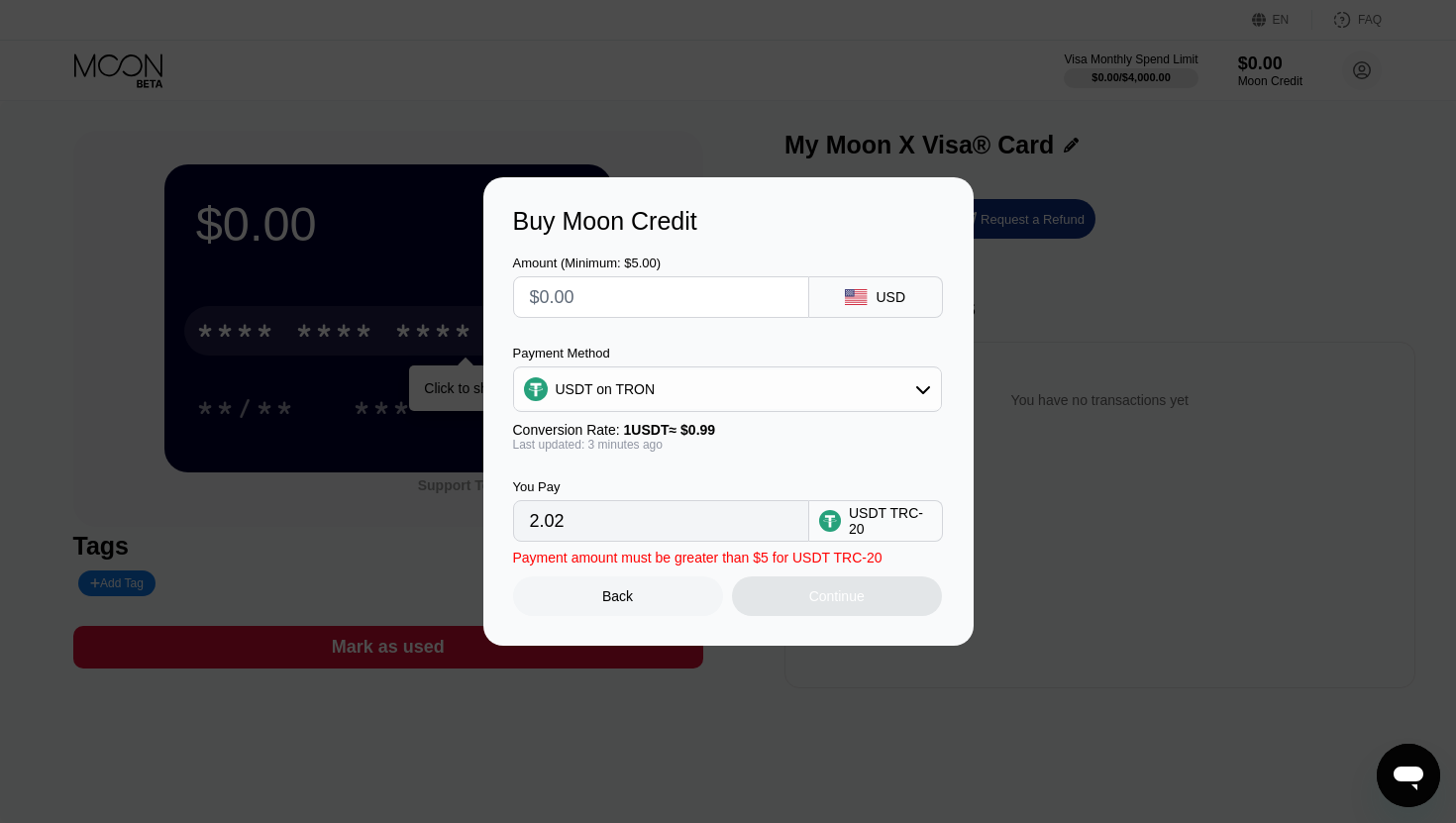 type on "0.00" 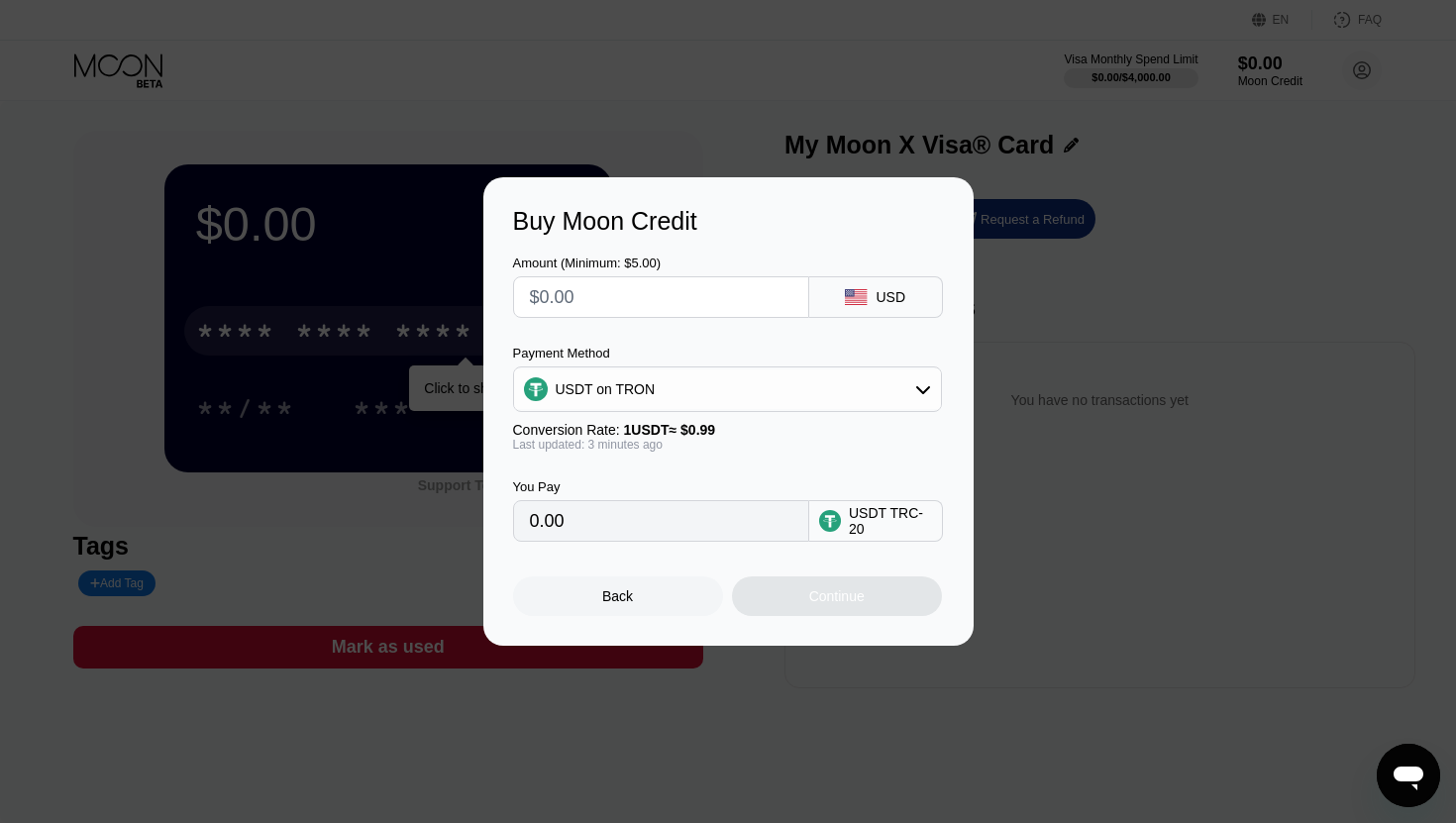 type 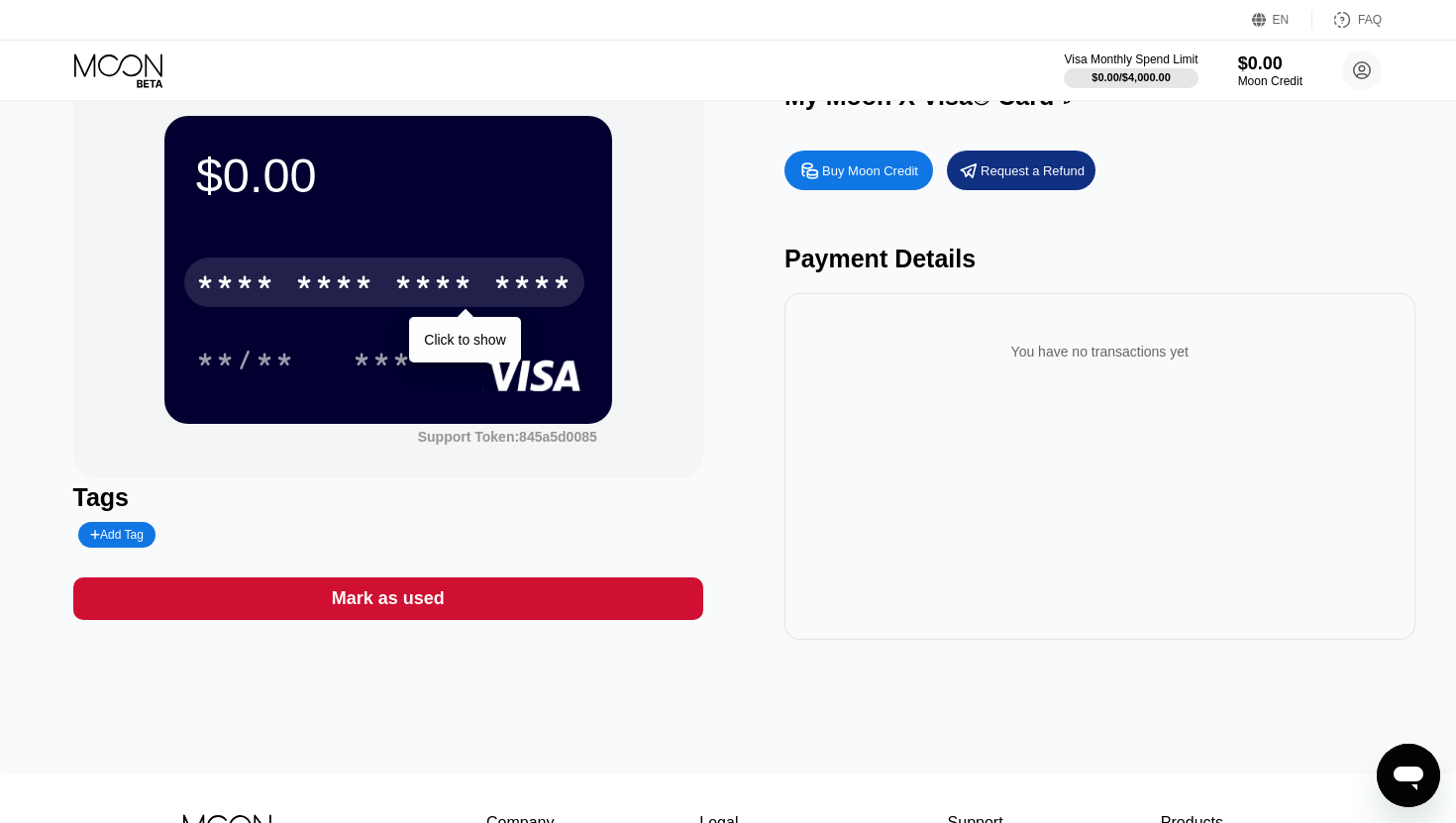 scroll, scrollTop: 0, scrollLeft: 0, axis: both 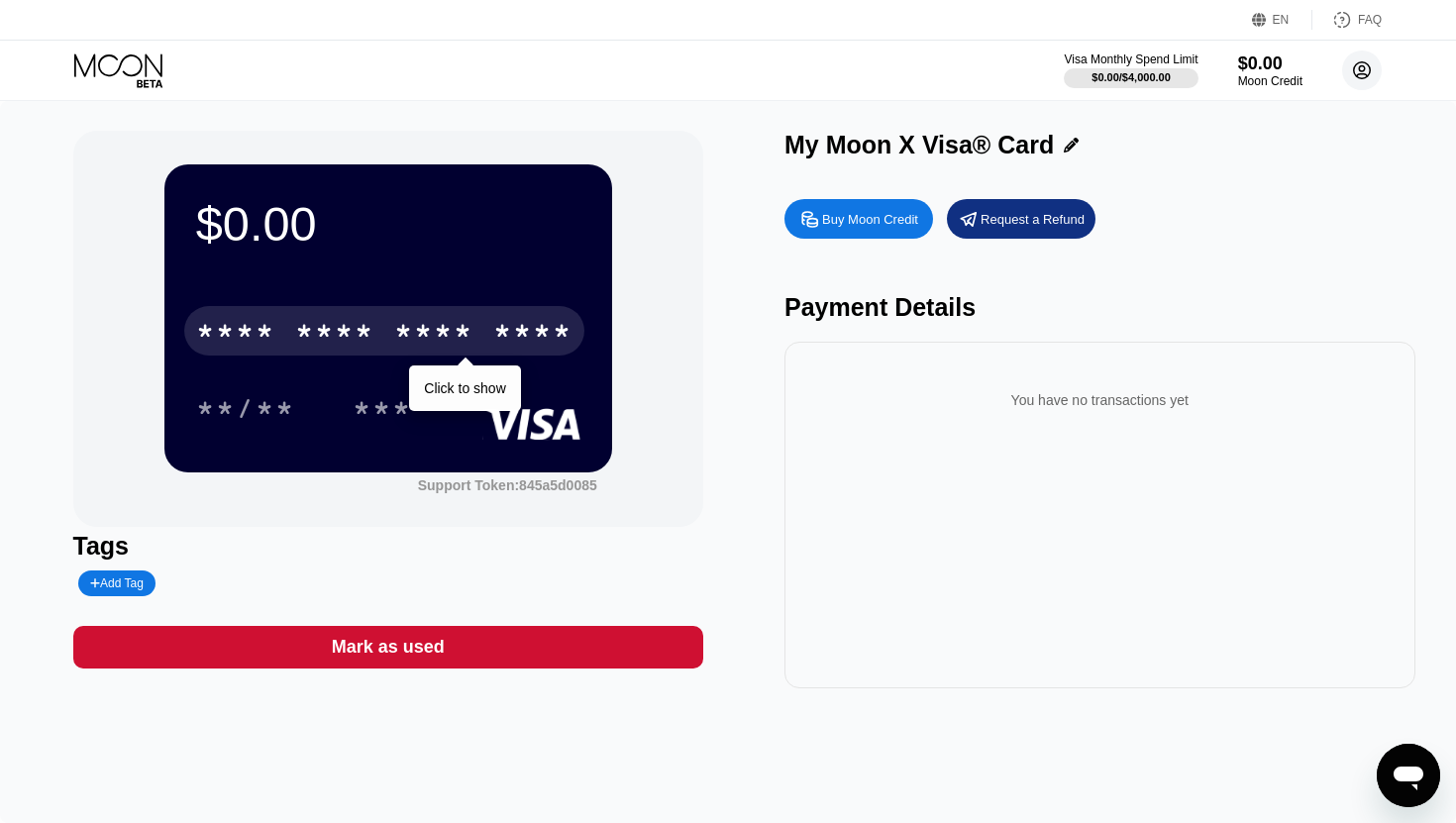 click 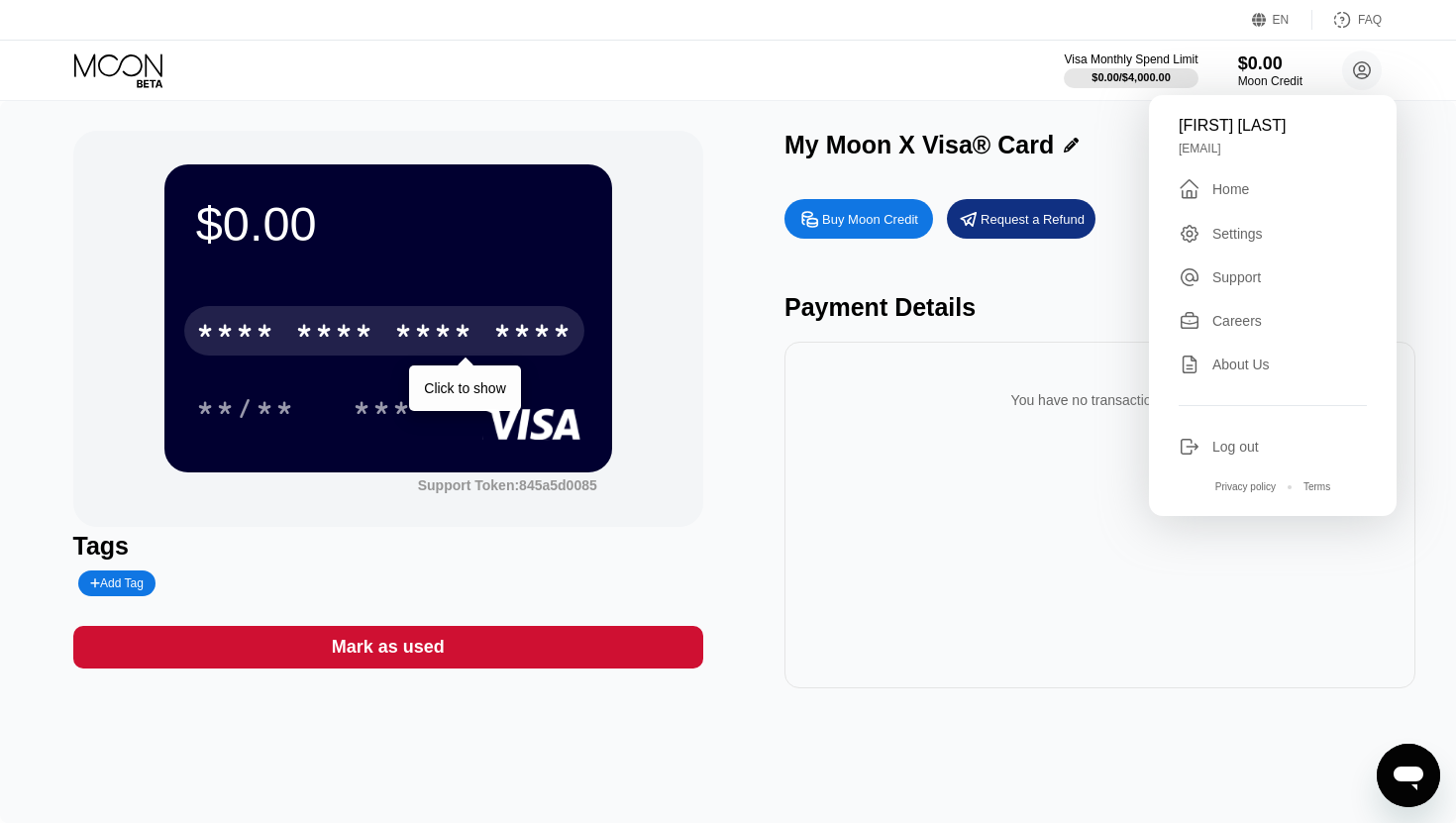 click on "Beatrixcole beatrixcole123@gmail.com  Home Settings Support Careers About Us Log out Privacy policy Terms" at bounding box center (1273, 305) 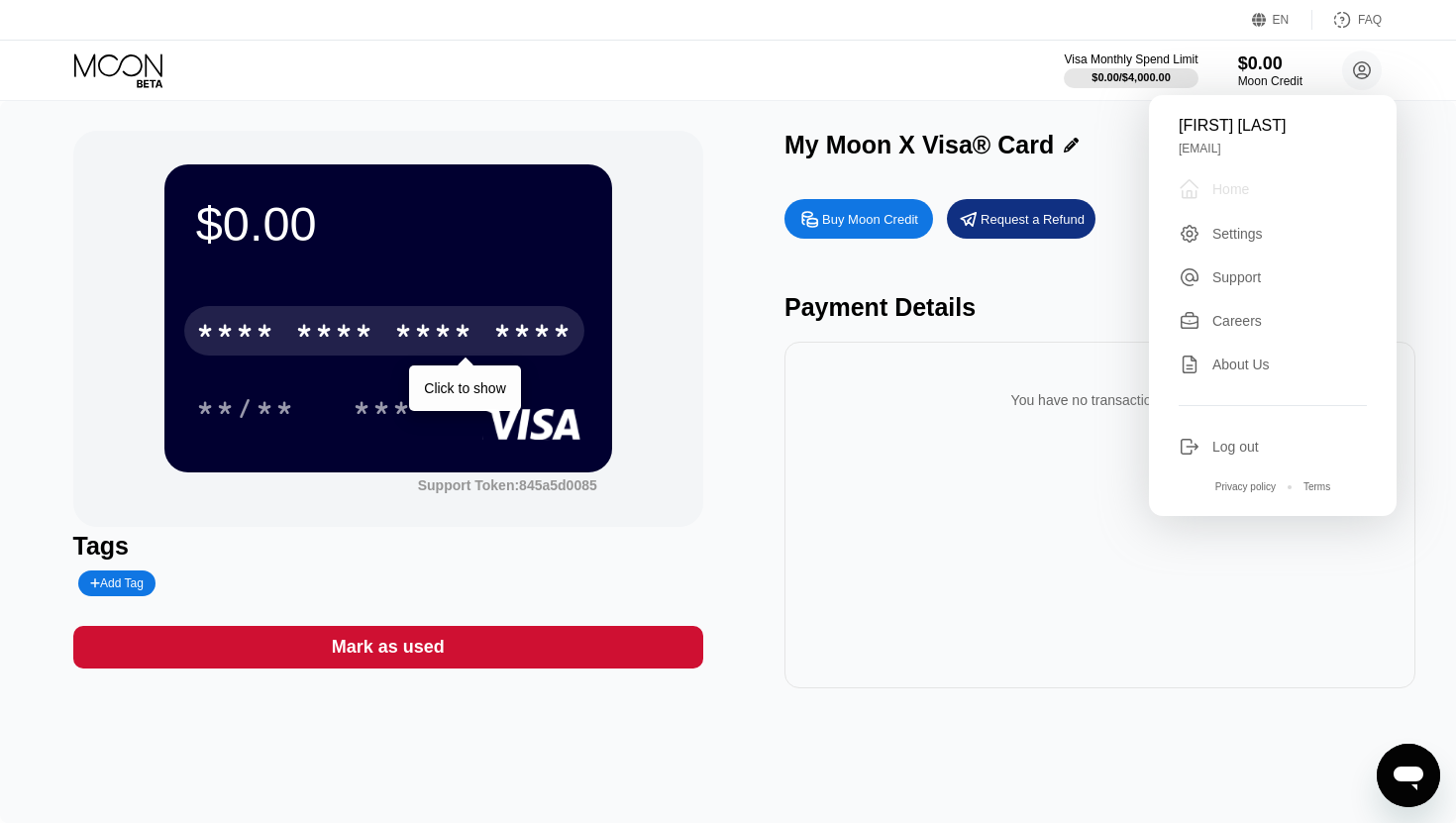click on "Home" at bounding box center (1230, 189) 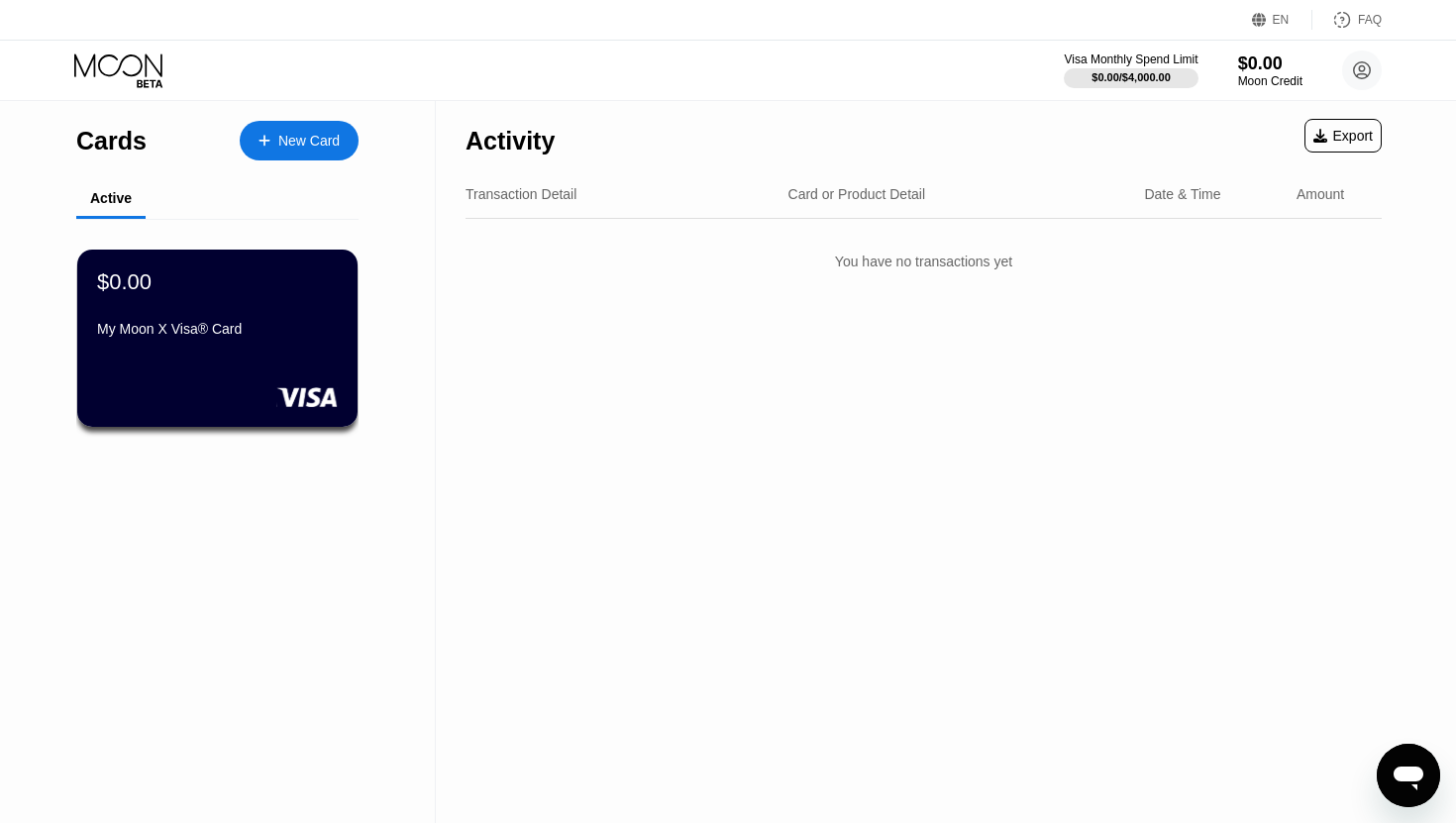 click on "New Card" at bounding box center [309, 141] 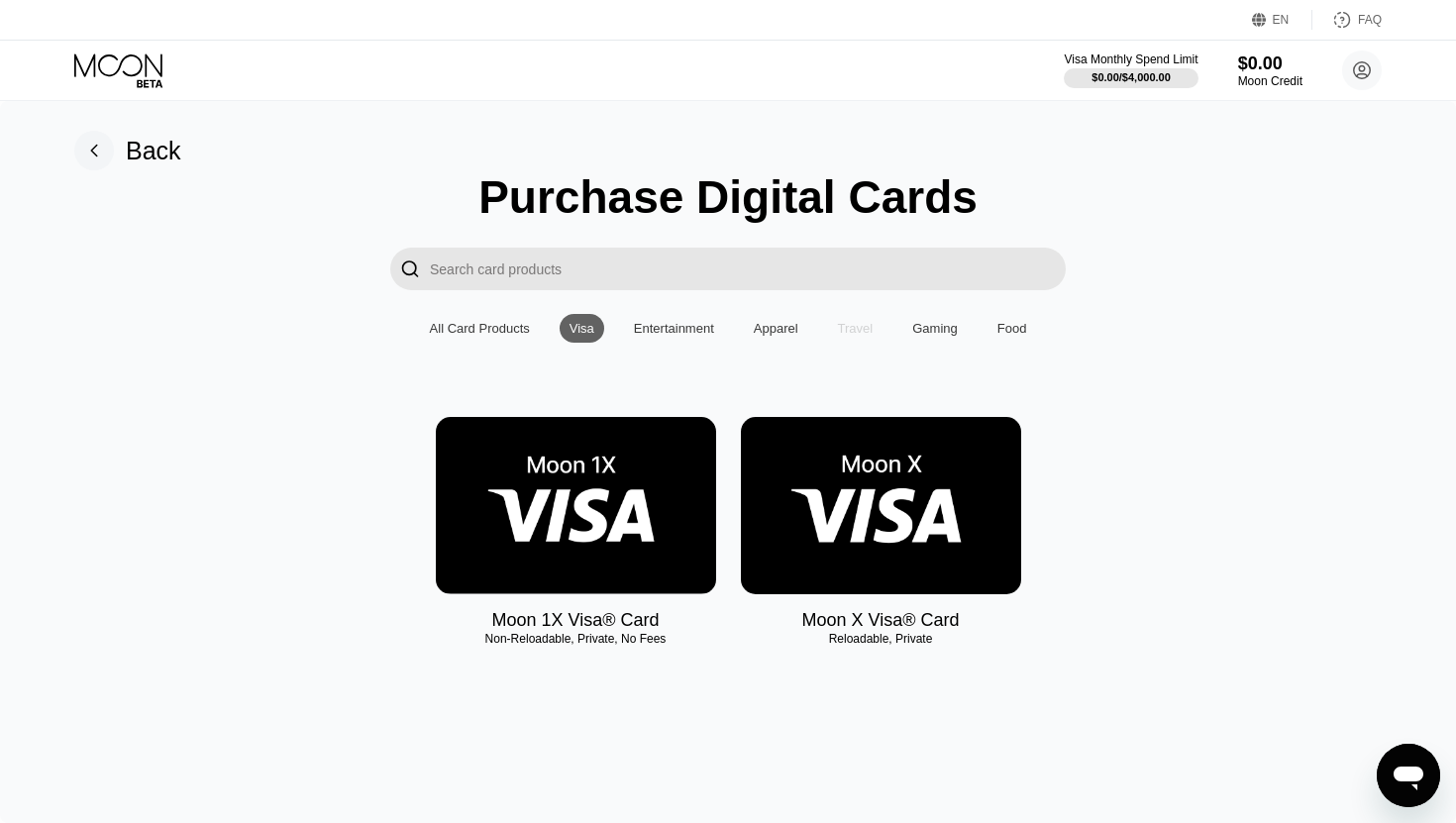 click on "Travel" at bounding box center (856, 328) 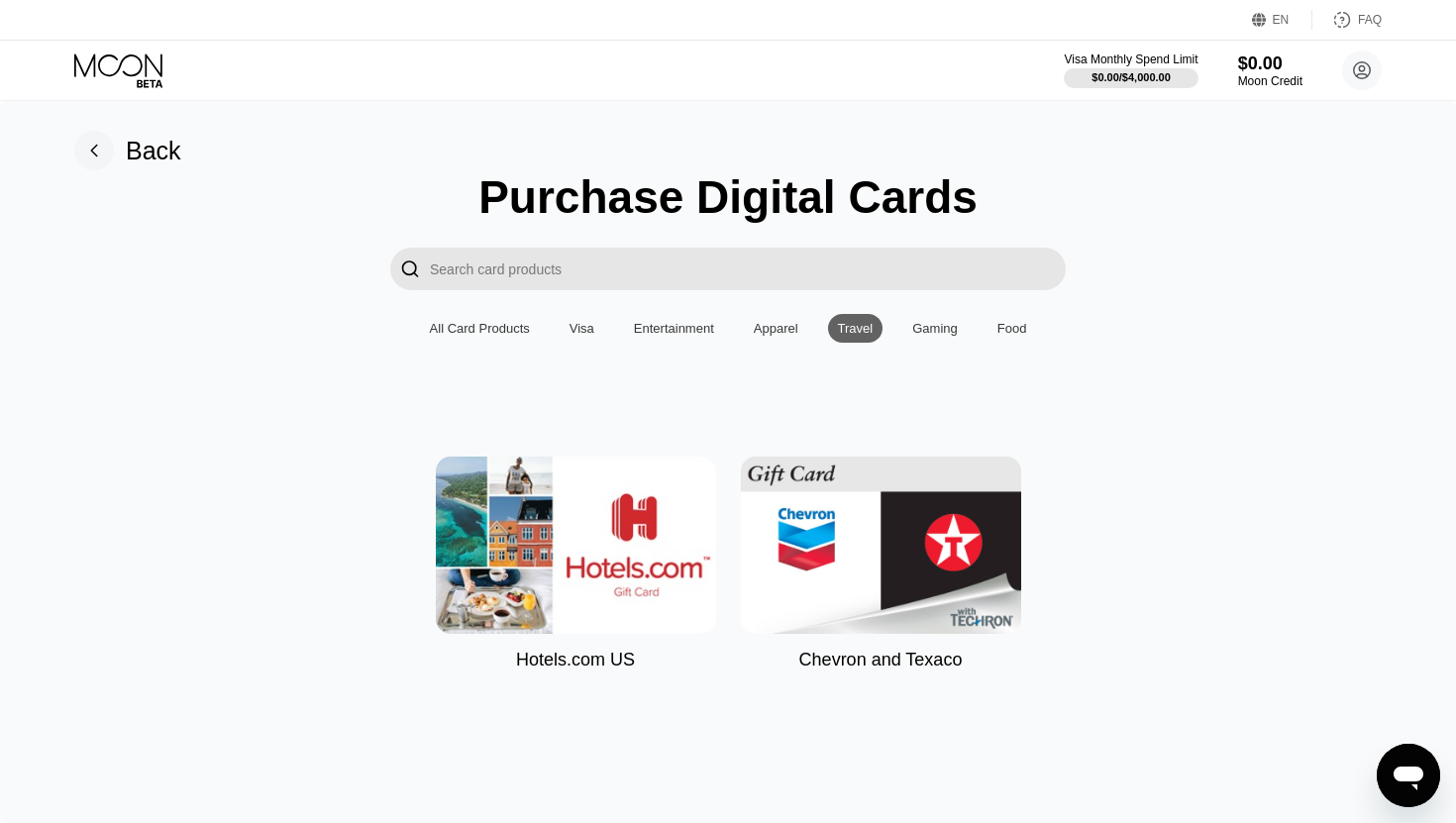 click on "Gaming" at bounding box center (935, 328) 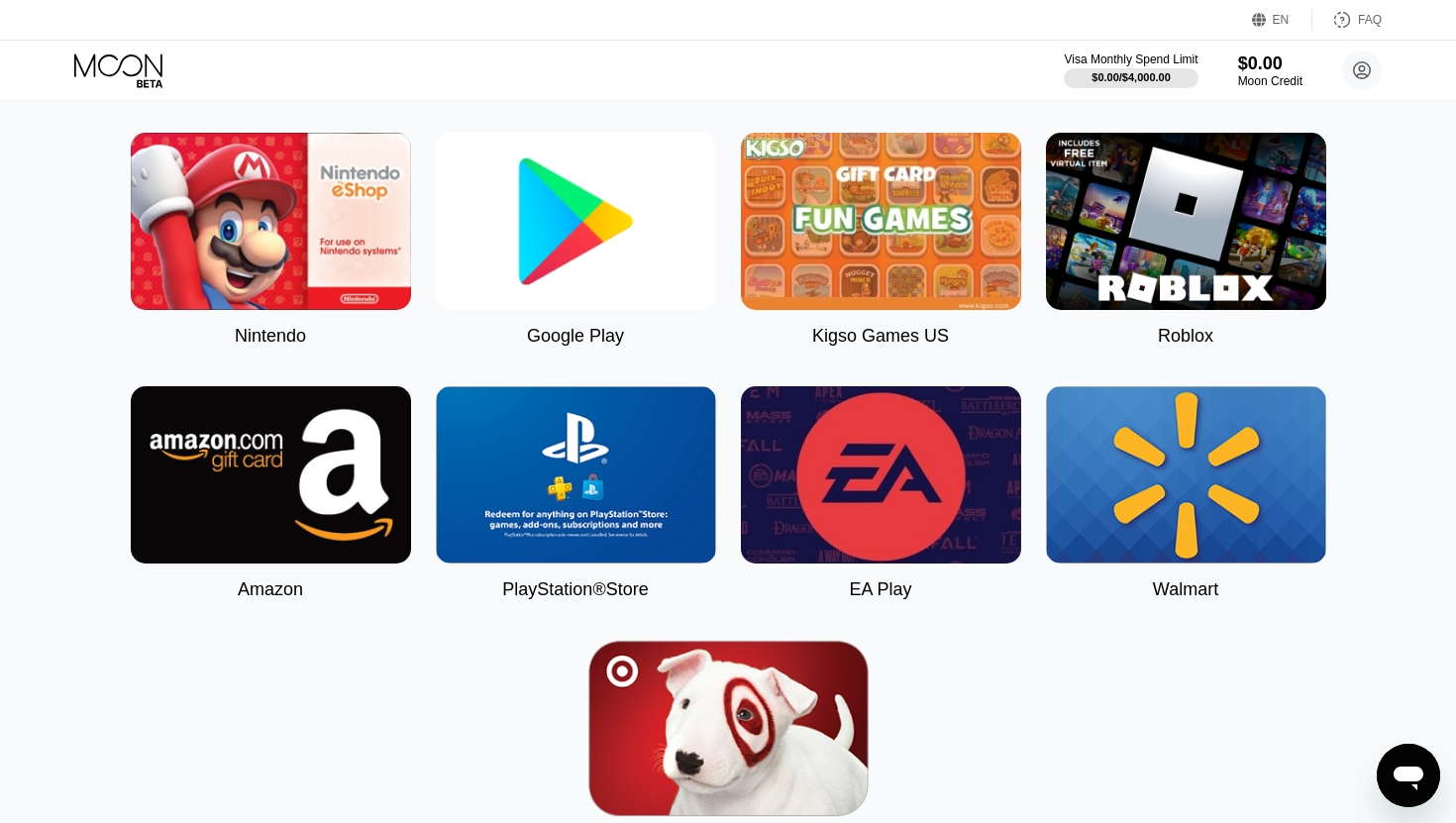 scroll, scrollTop: 323, scrollLeft: 0, axis: vertical 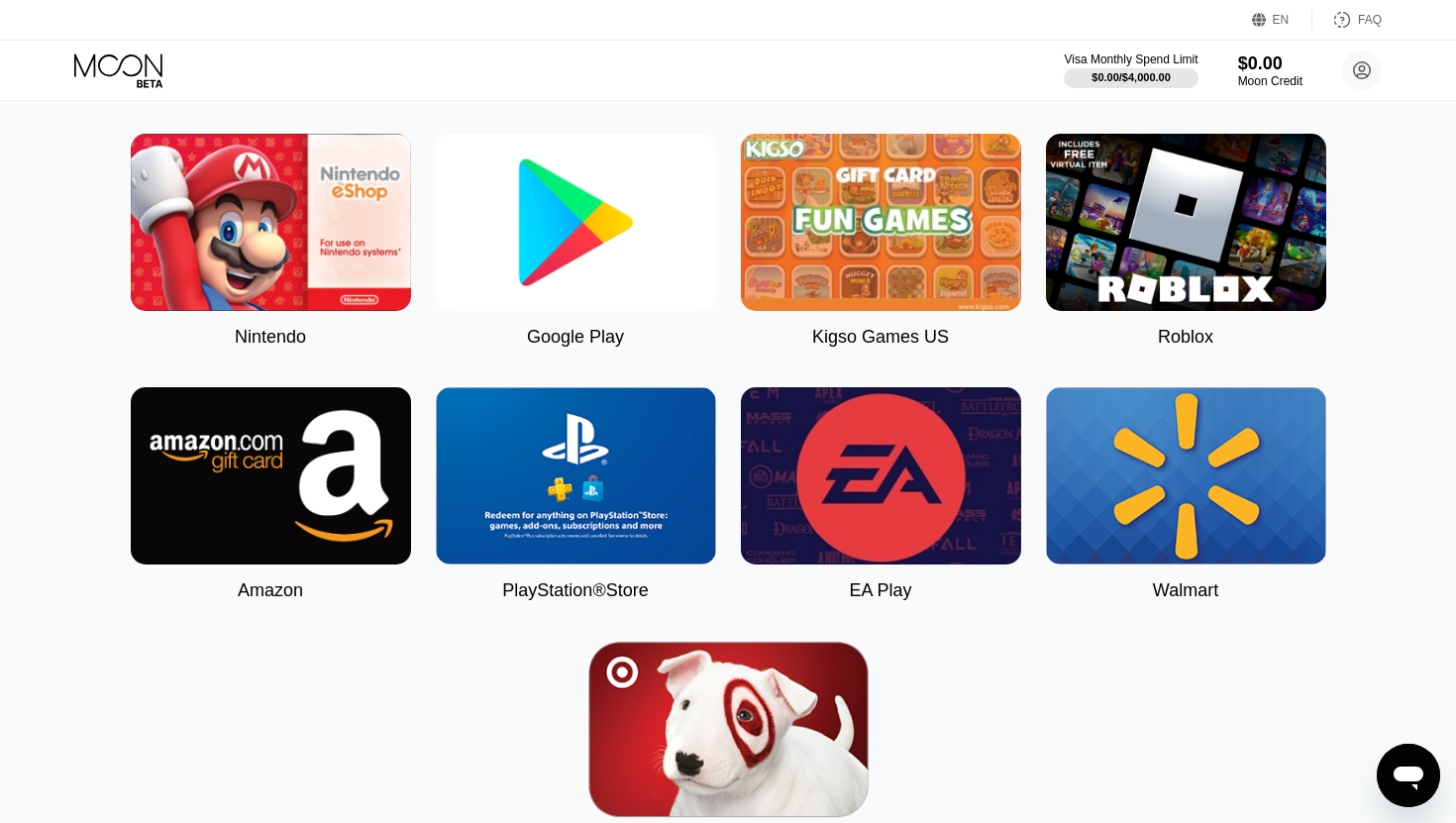 click at bounding box center (270, 475) 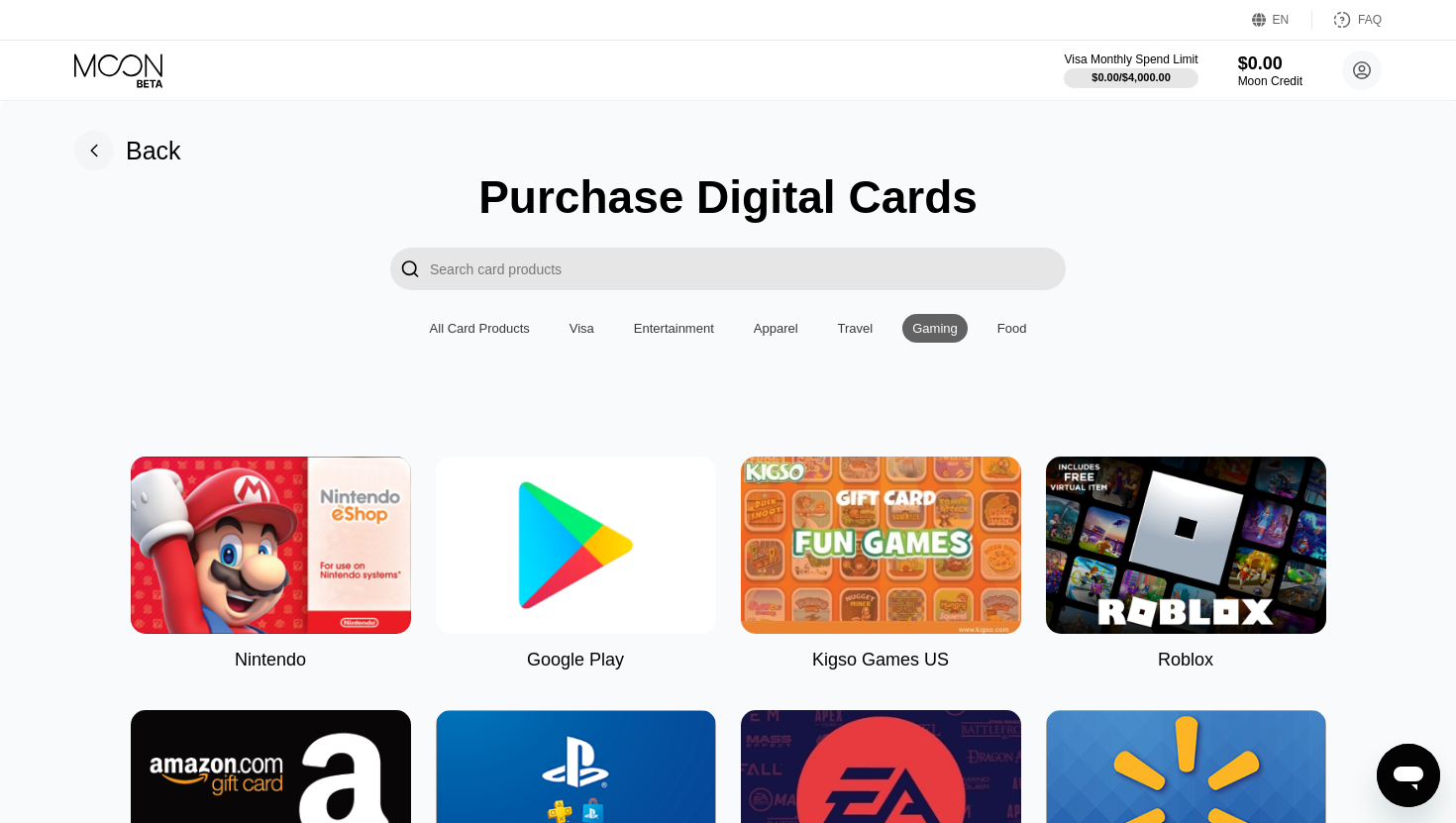 scroll, scrollTop: 0, scrollLeft: 0, axis: both 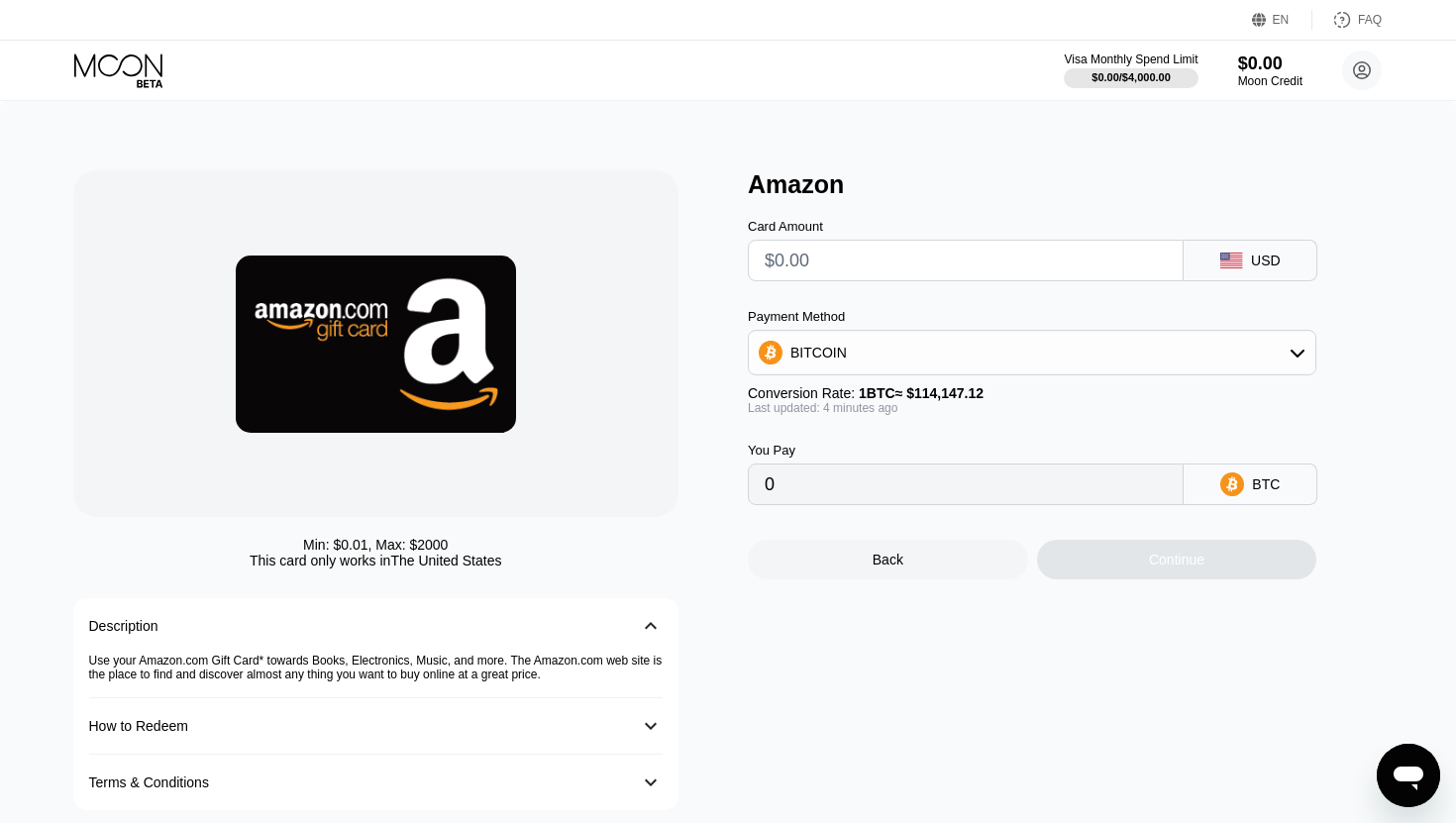 click on "Visa Monthly Spend Limit $0.00 / $4,000.00 $0.00 Moon Credit Beatrixcole beatrixcole123@gmail.com  Home Settings Support Careers About Us Log out Privacy policy Terms" at bounding box center (728, 70) 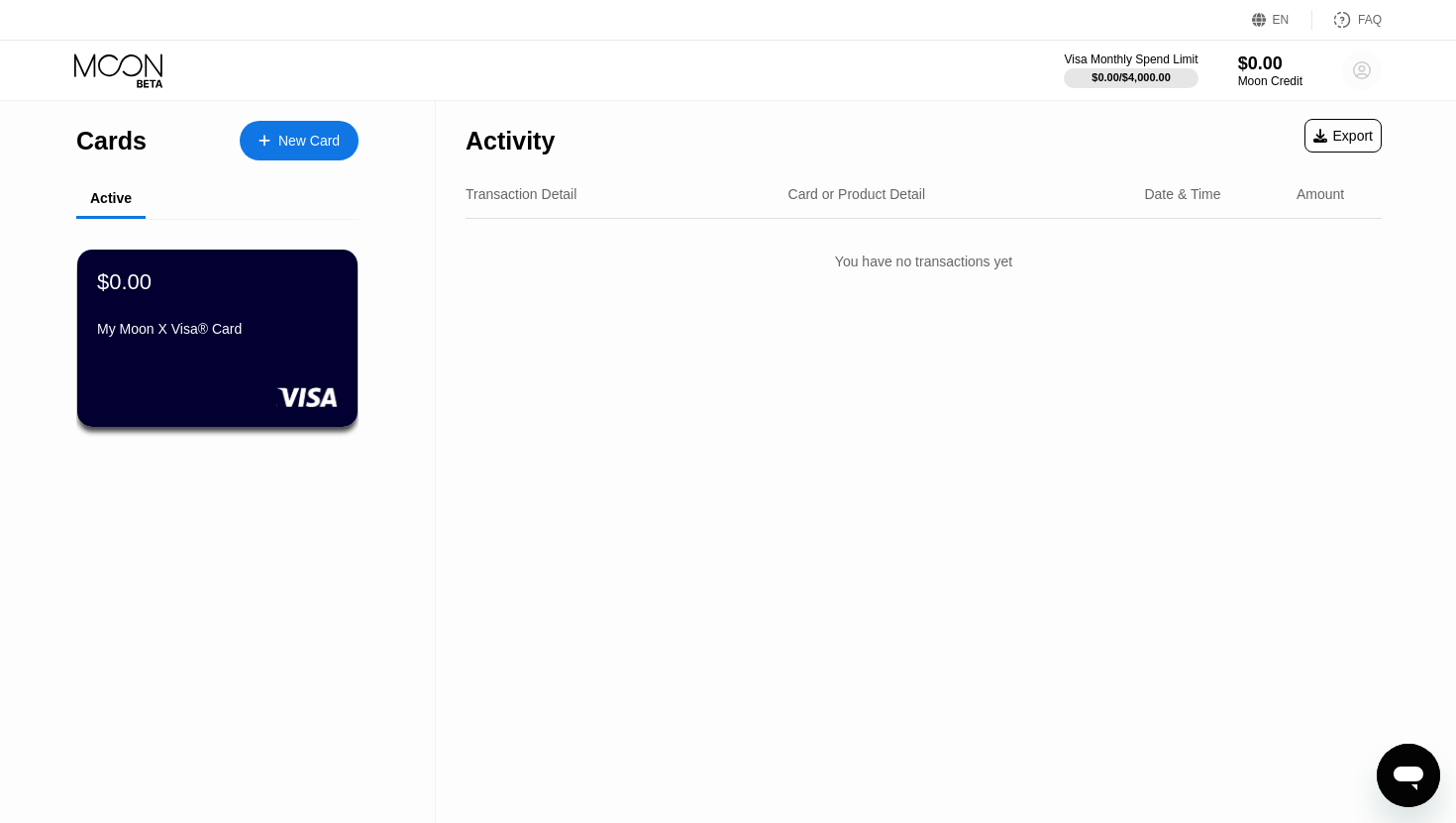 click 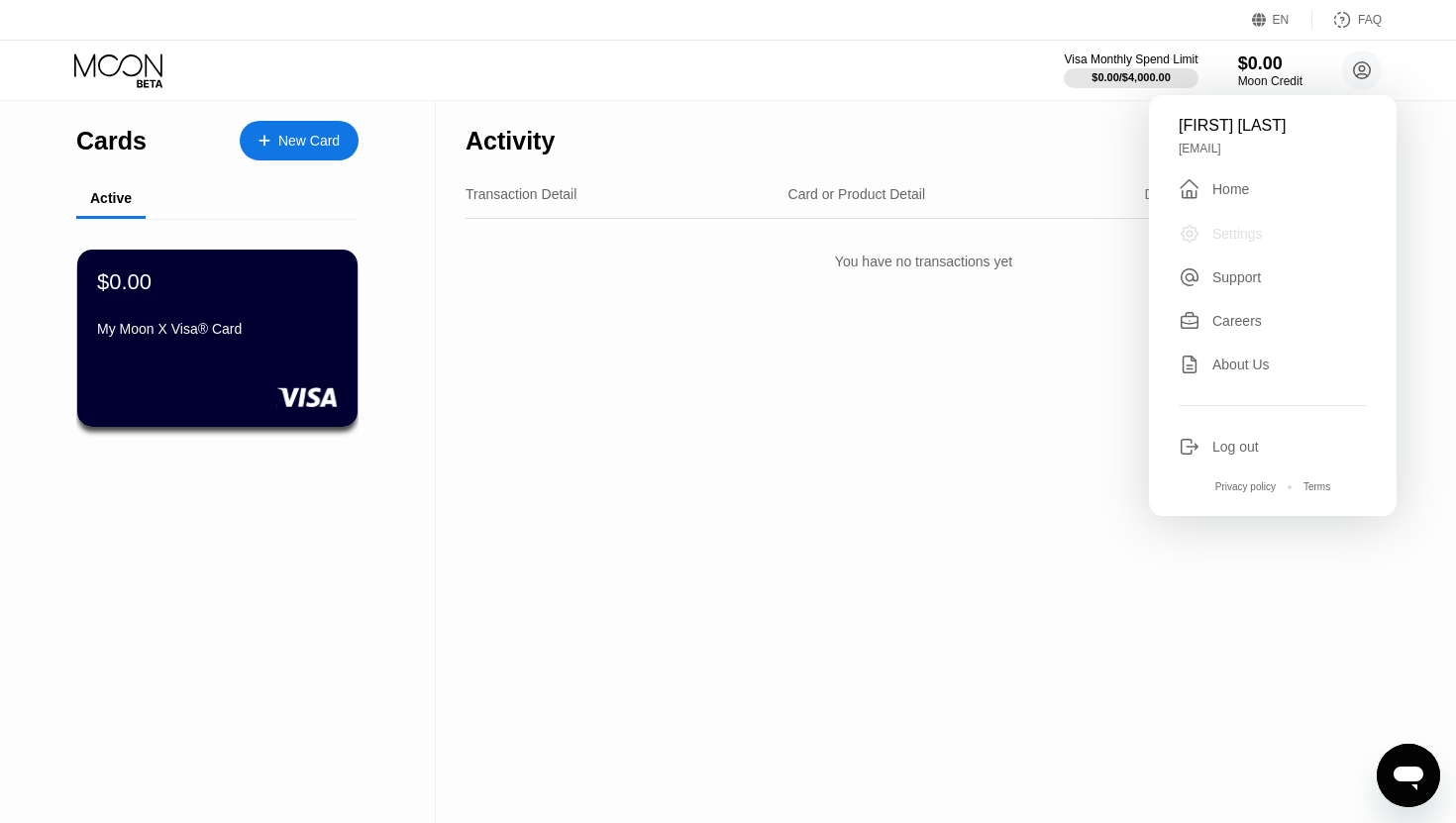 click on "Settings" at bounding box center [1237, 234] 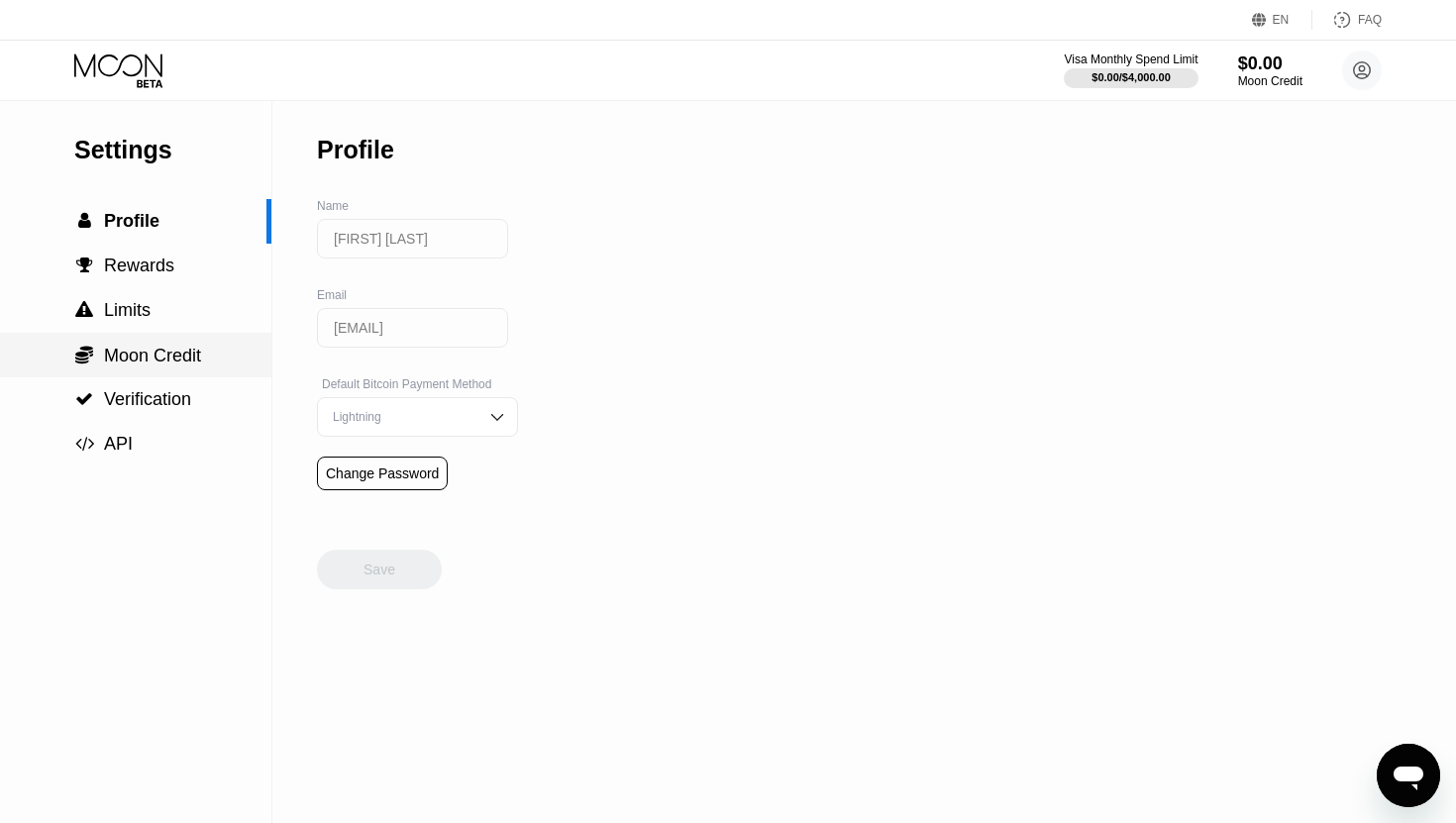 click on "Moon Credit" at bounding box center (153, 356) 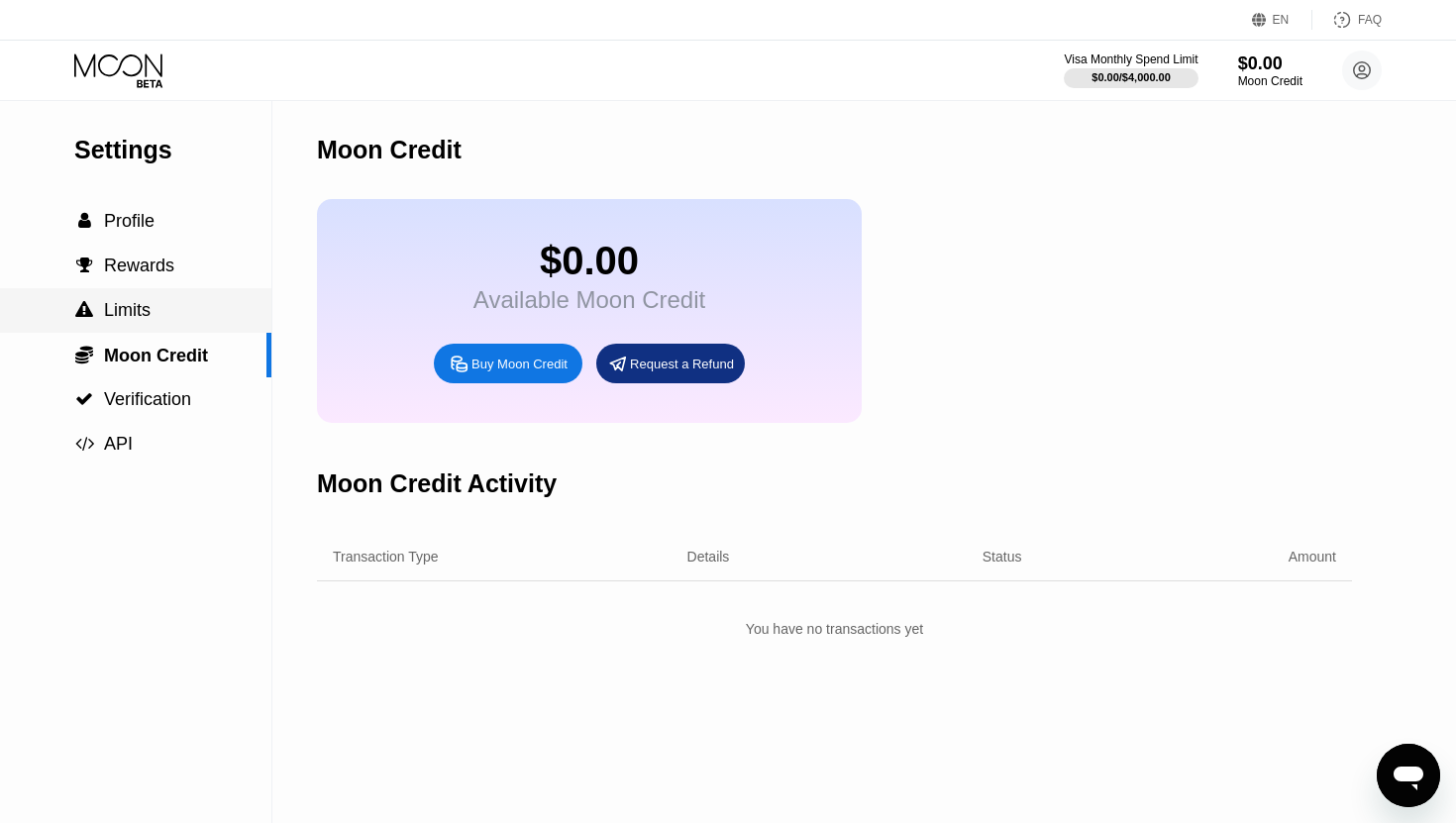 click on " Limits" at bounding box center [136, 310] 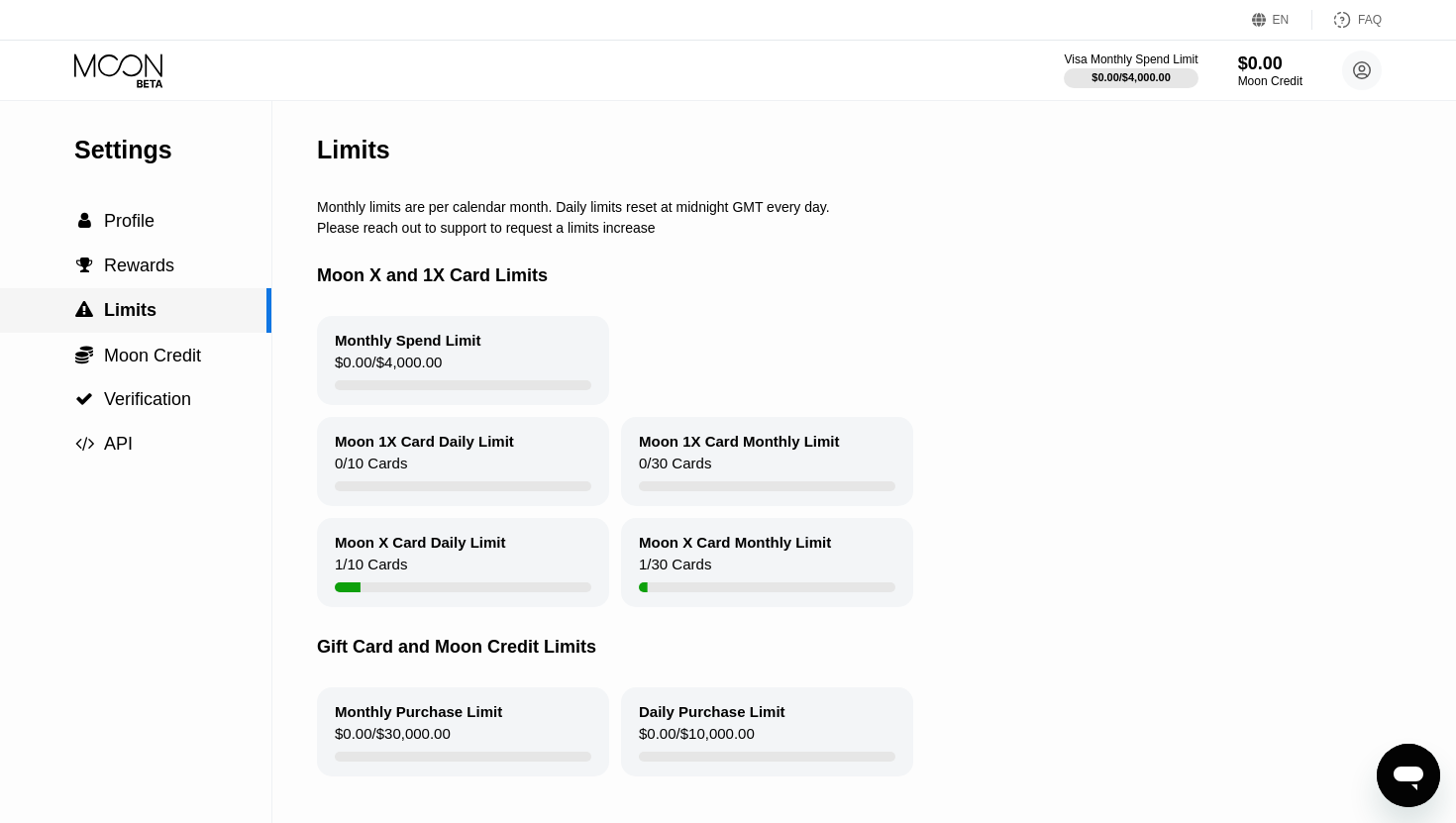 scroll, scrollTop: 180, scrollLeft: 0, axis: vertical 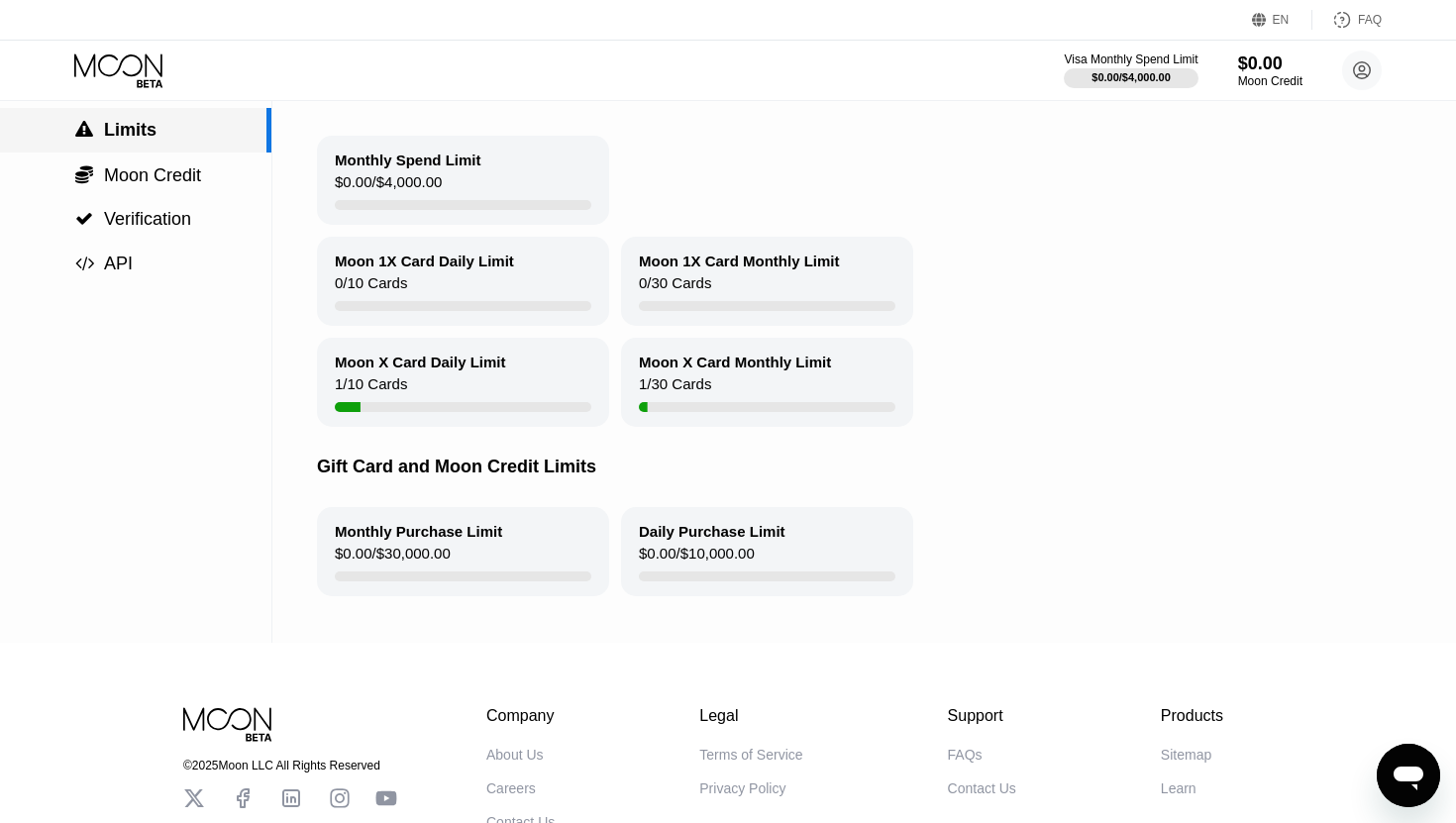 click on " Limits" at bounding box center (136, 130) 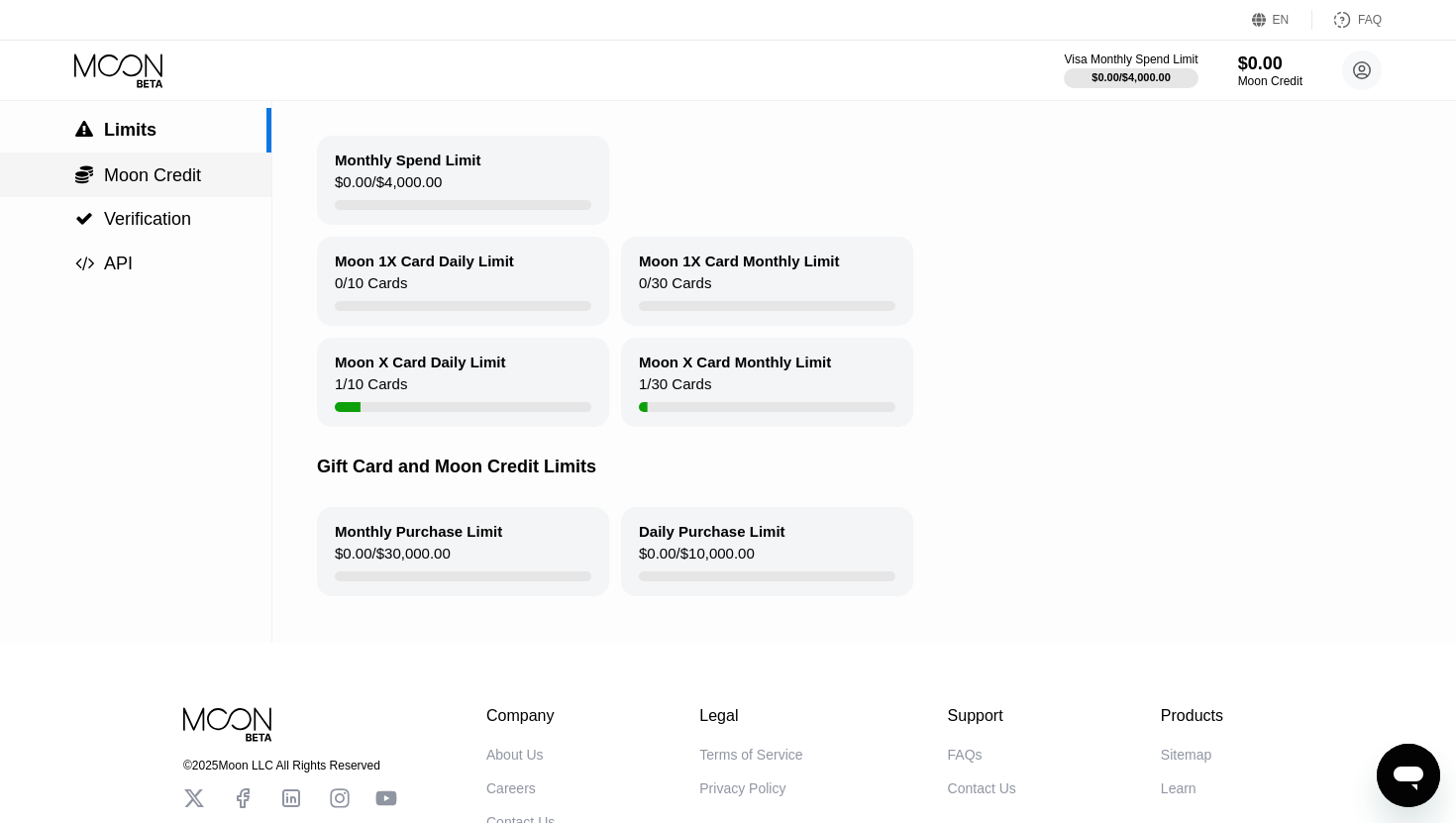 click on "Moon Credit" at bounding box center [153, 175] 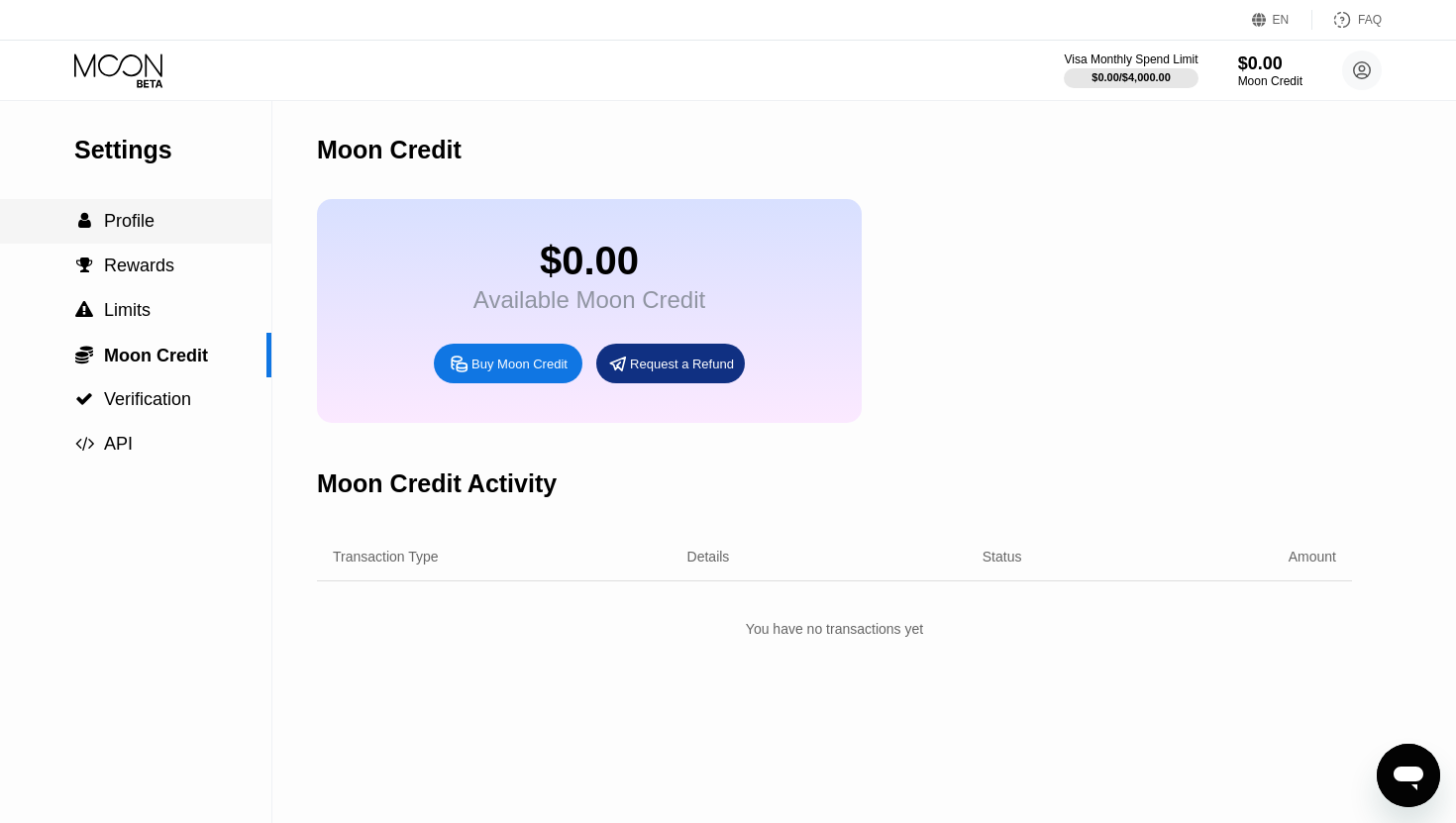 click on "Profile" at bounding box center (129, 221) 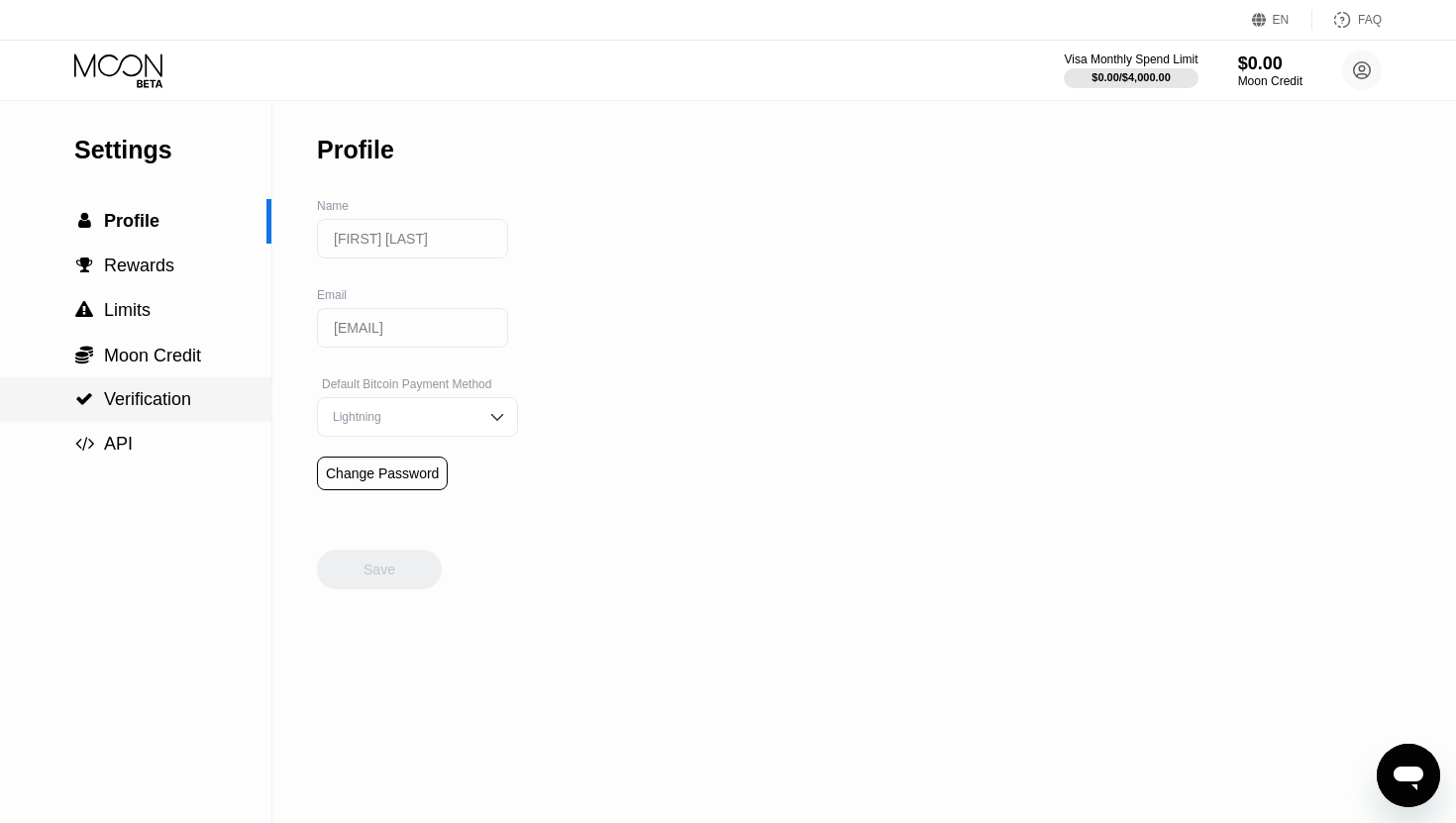 click on " Verification" at bounding box center (136, 399) 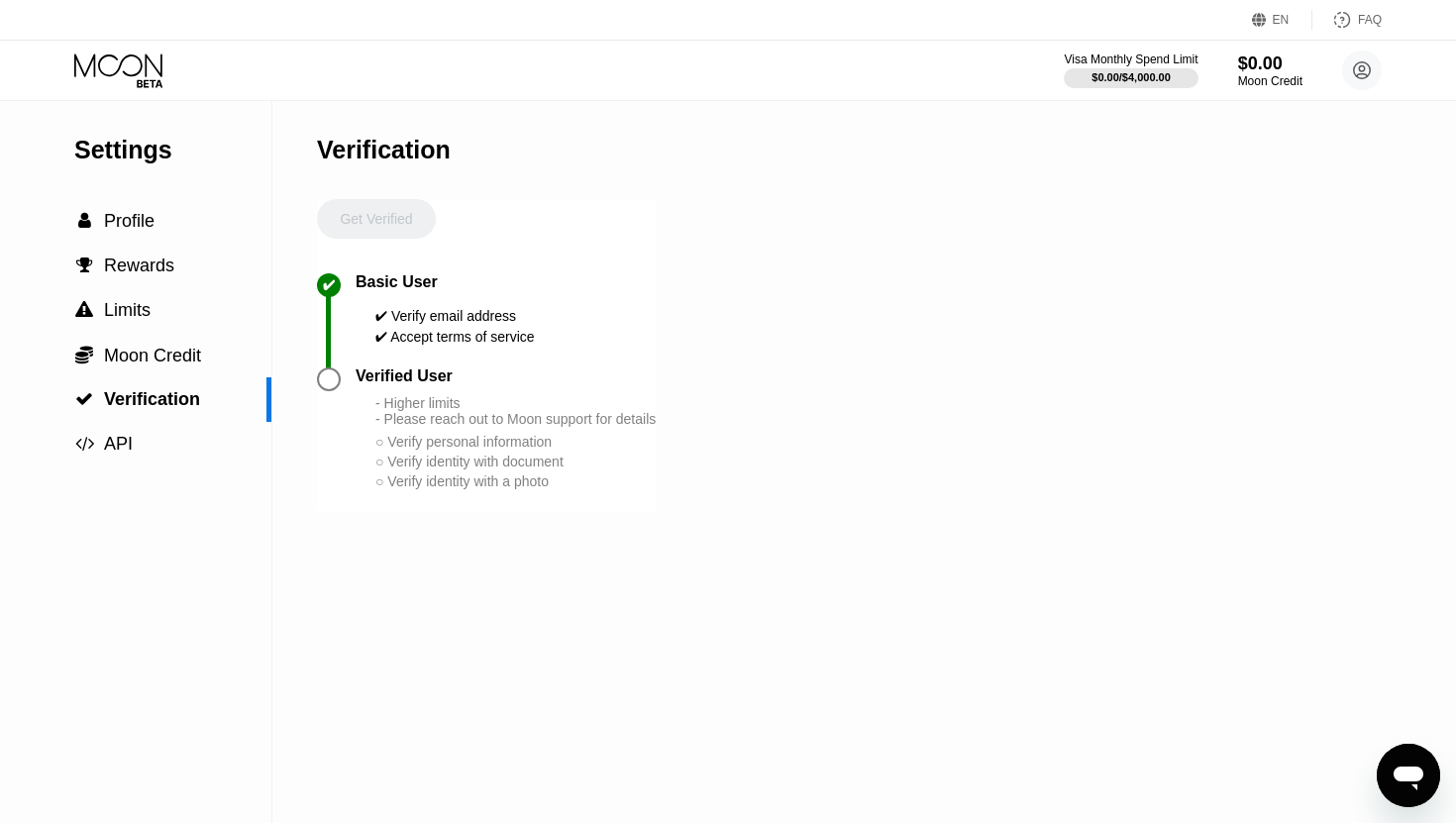click on "Visa Monthly Spend Limit $0.00 / $4,000.00 $0.00 Moon Credit Beatrixcole beatrixcole123@gmail.com  Home Settings Support Careers About Us Log out Privacy policy Terms" at bounding box center (728, 70) 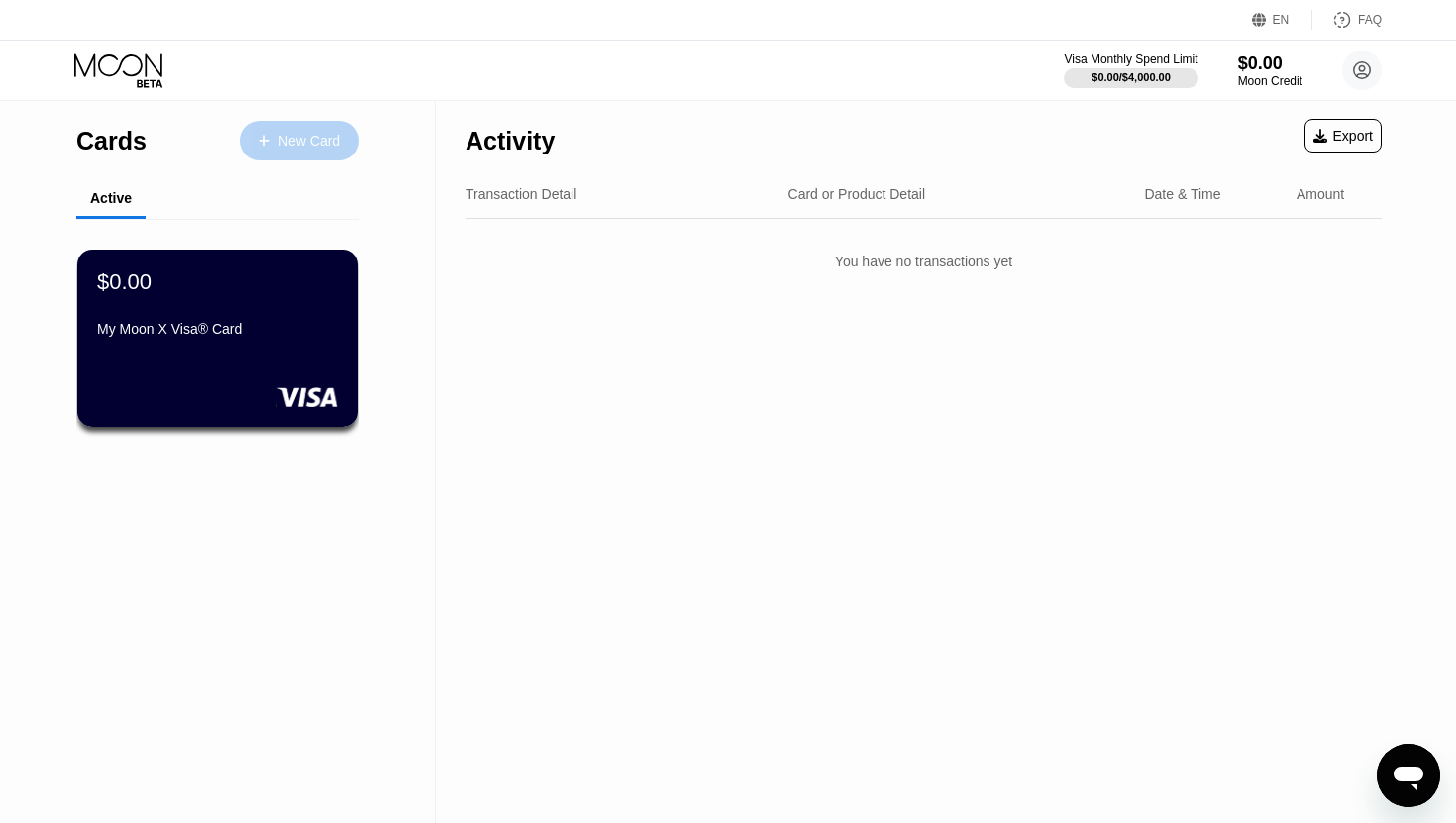click on "New Card" at bounding box center (309, 141) 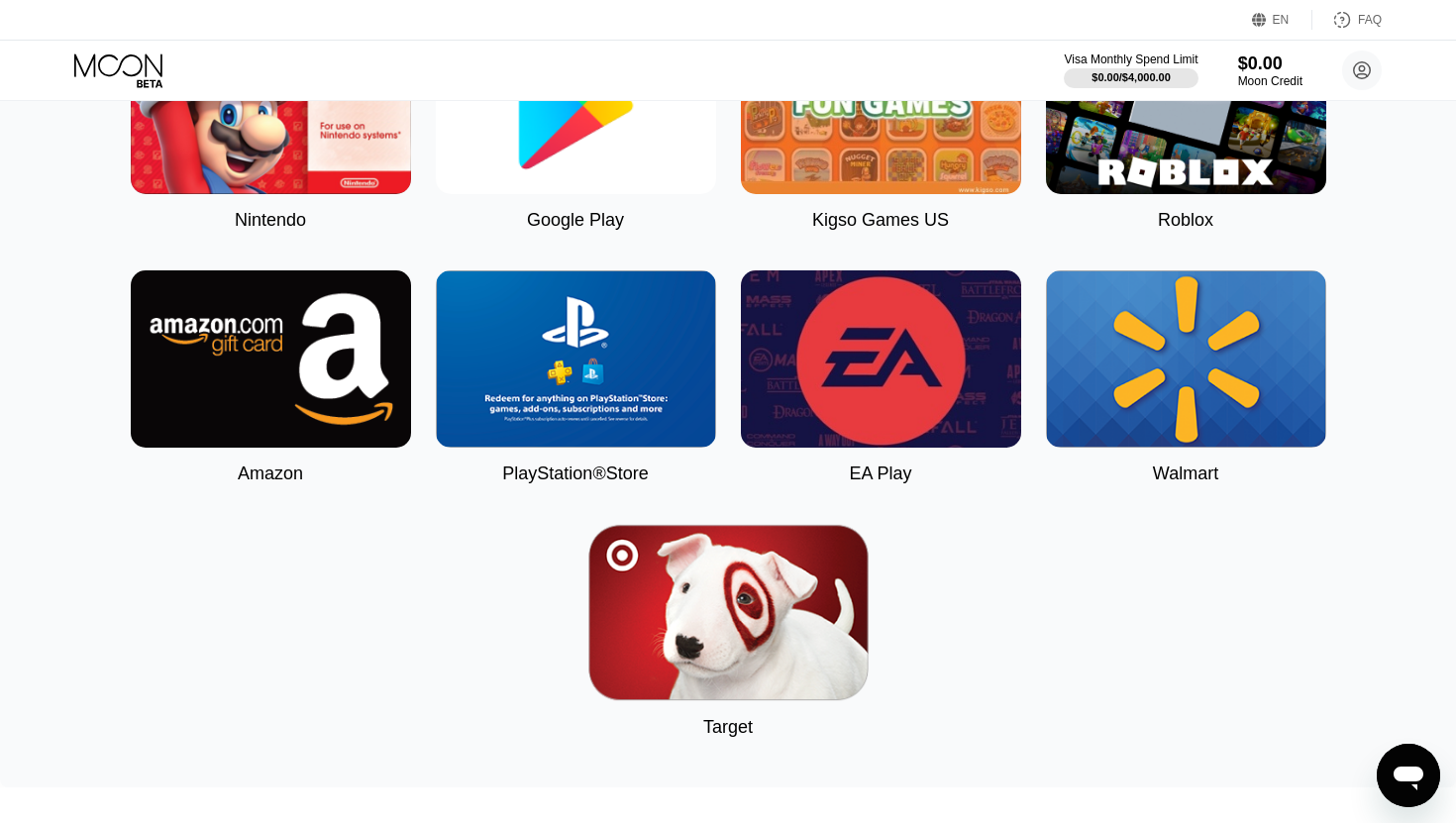 scroll, scrollTop: 0, scrollLeft: 0, axis: both 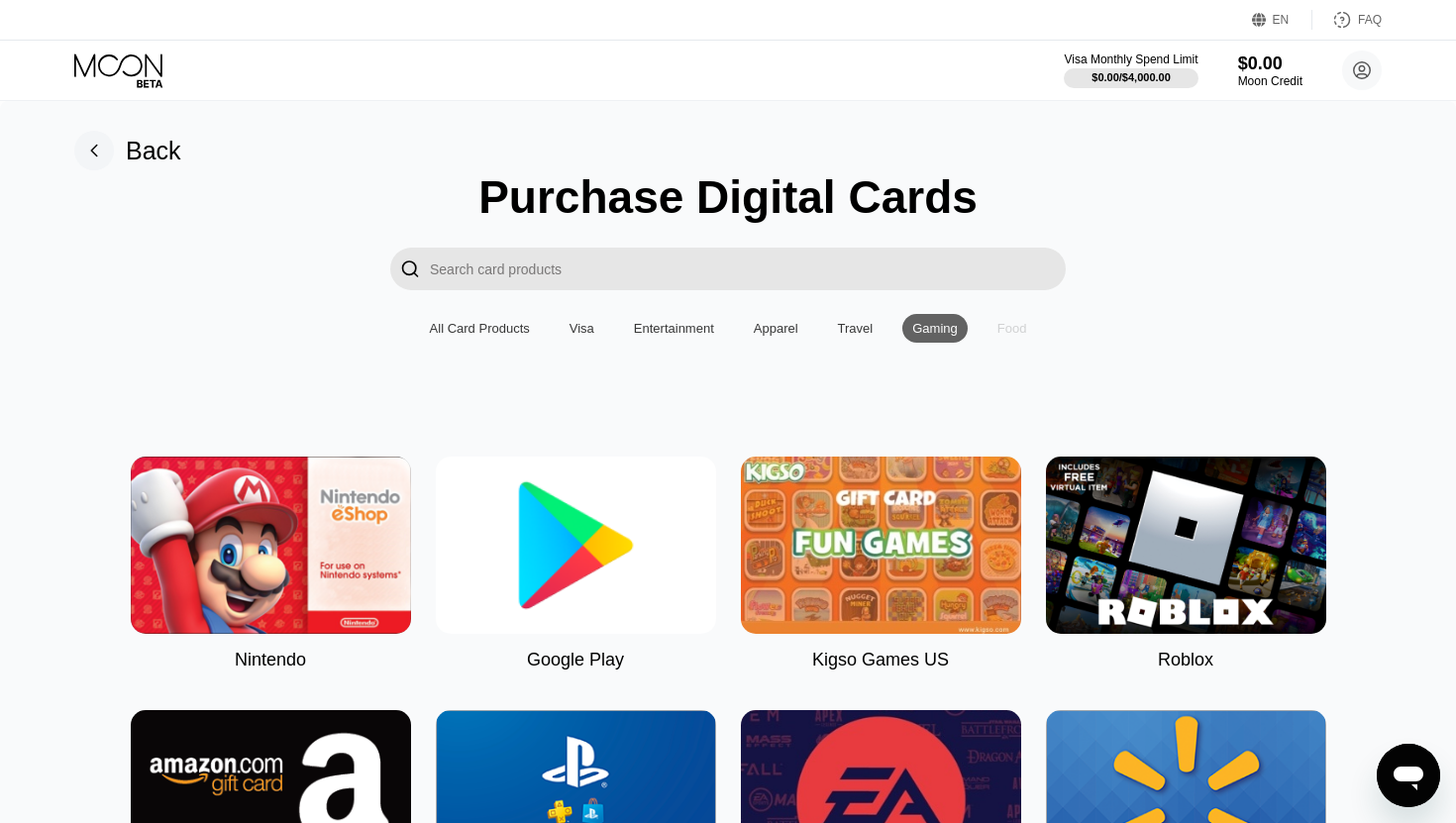 click on "Food" at bounding box center (1012, 328) 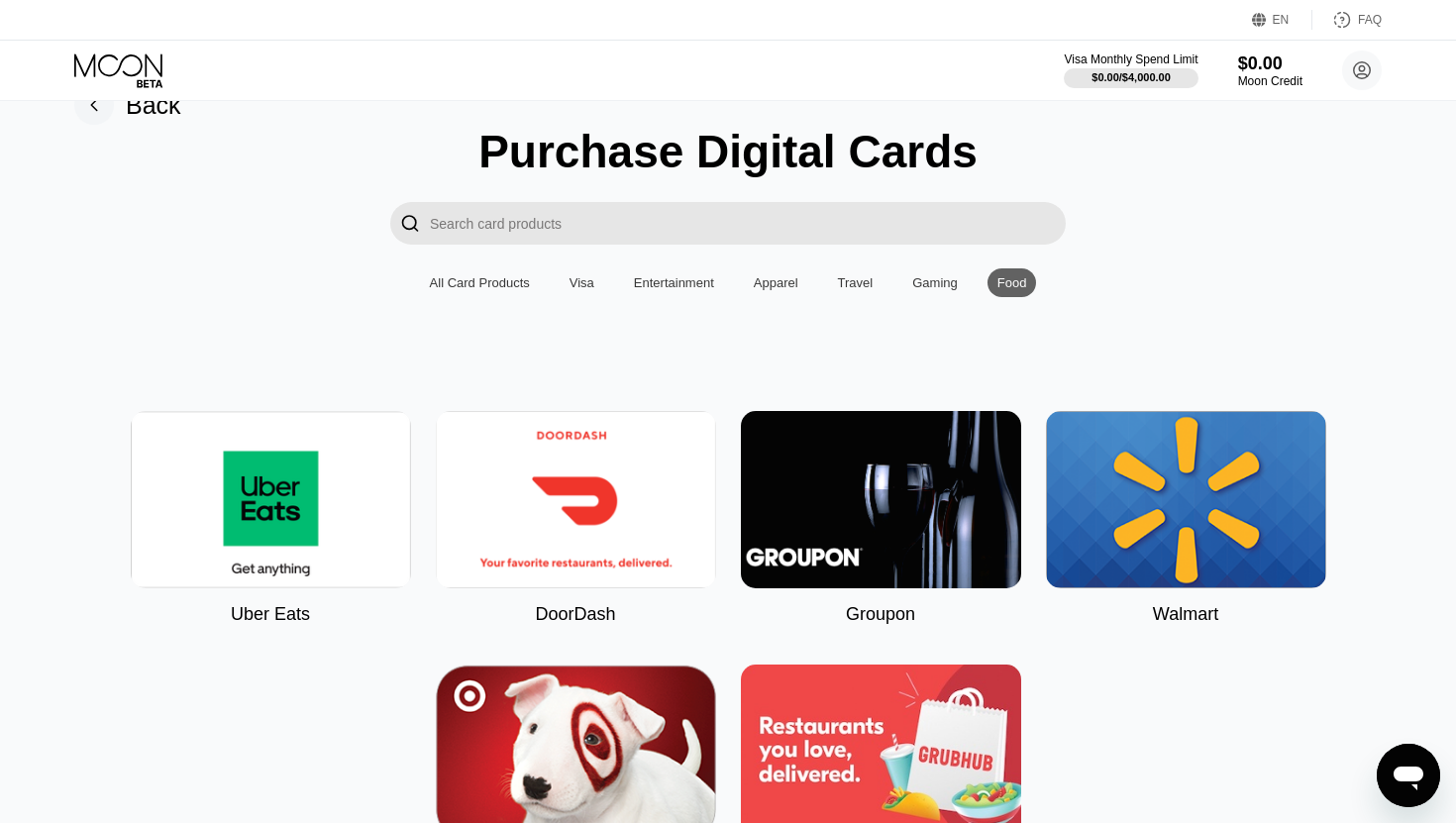 scroll, scrollTop: 0, scrollLeft: 0, axis: both 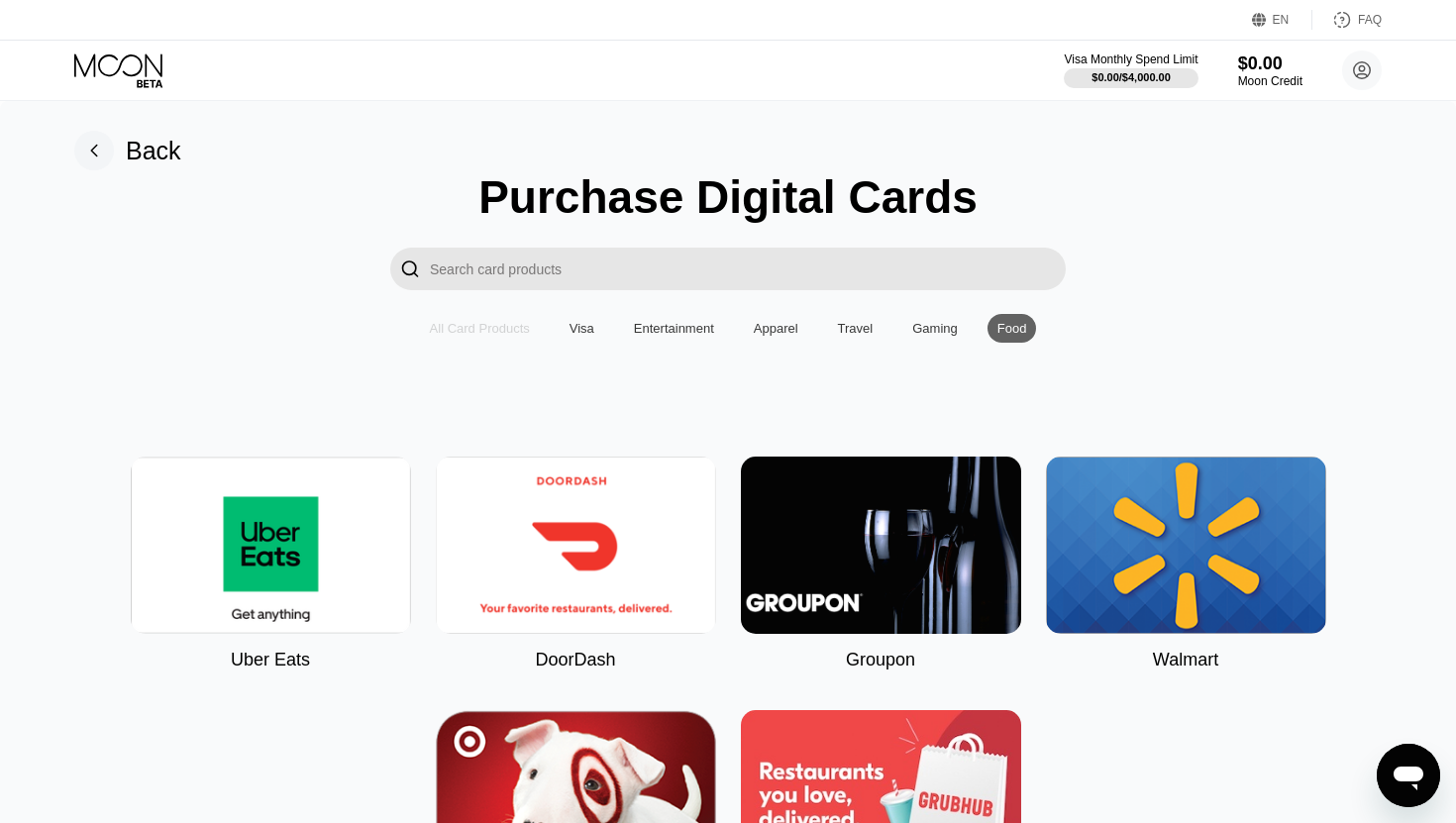 click on "All Card Products" at bounding box center [479, 328] 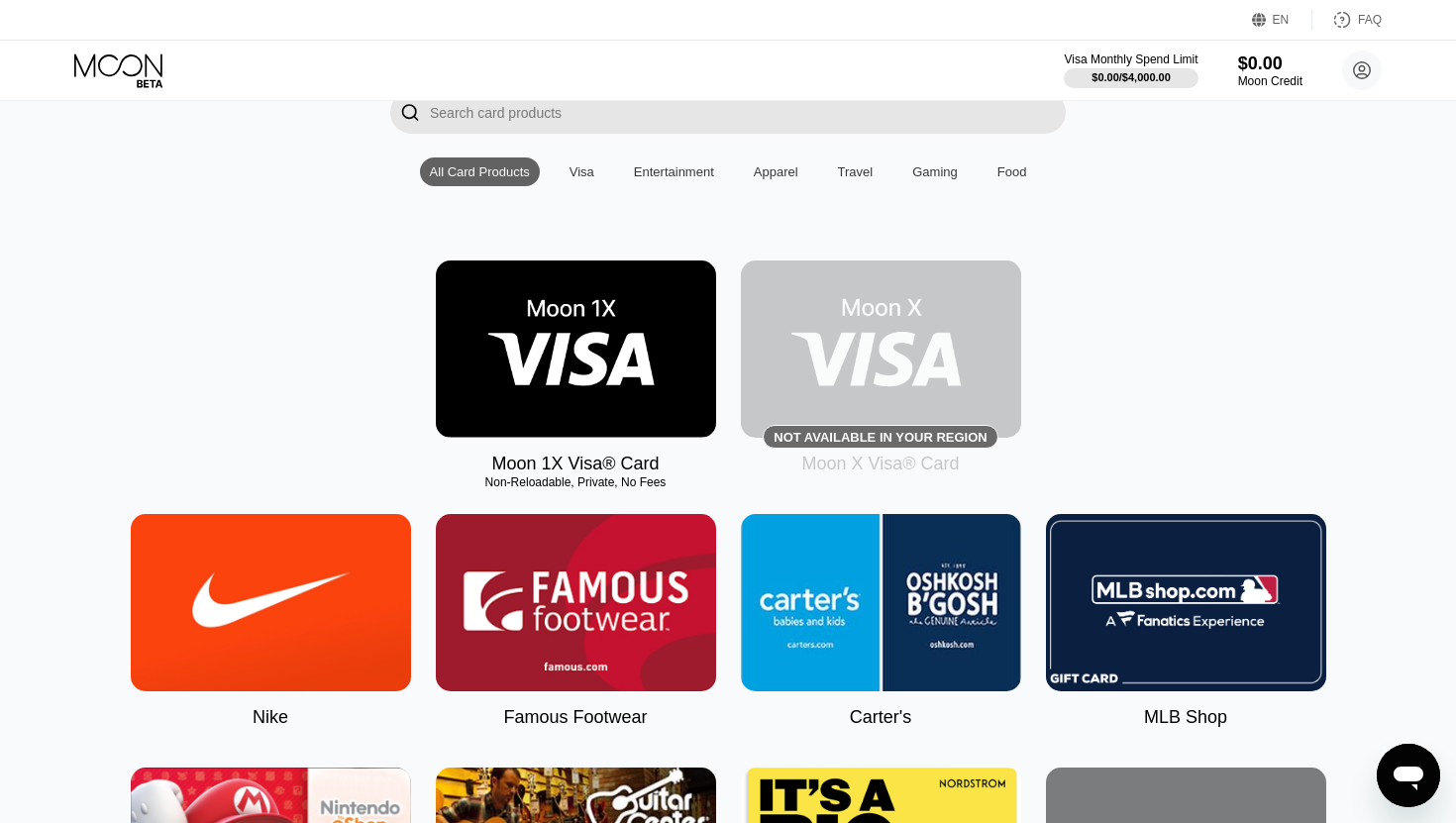 scroll, scrollTop: 0, scrollLeft: 0, axis: both 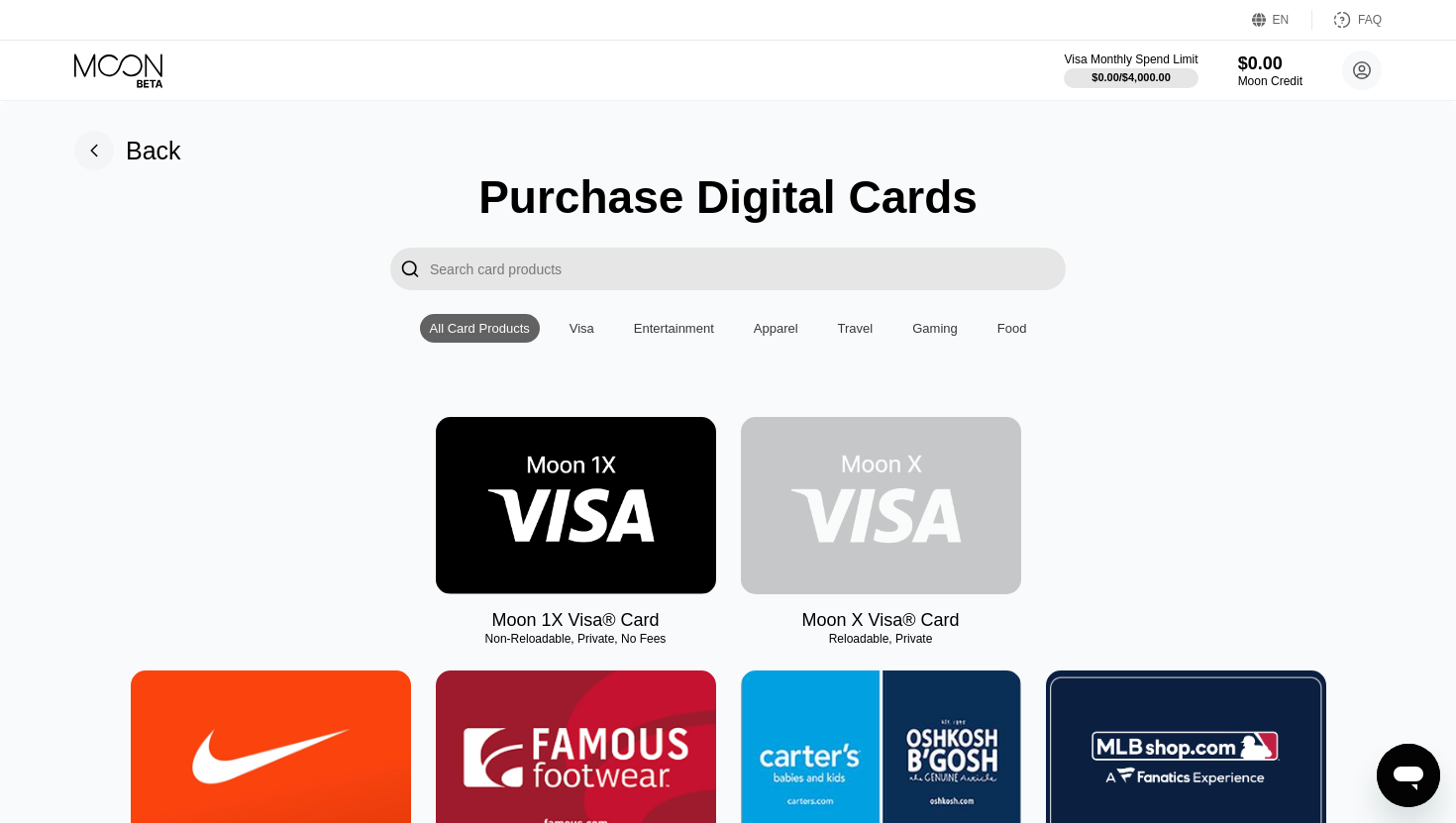 click at bounding box center (881, 505) 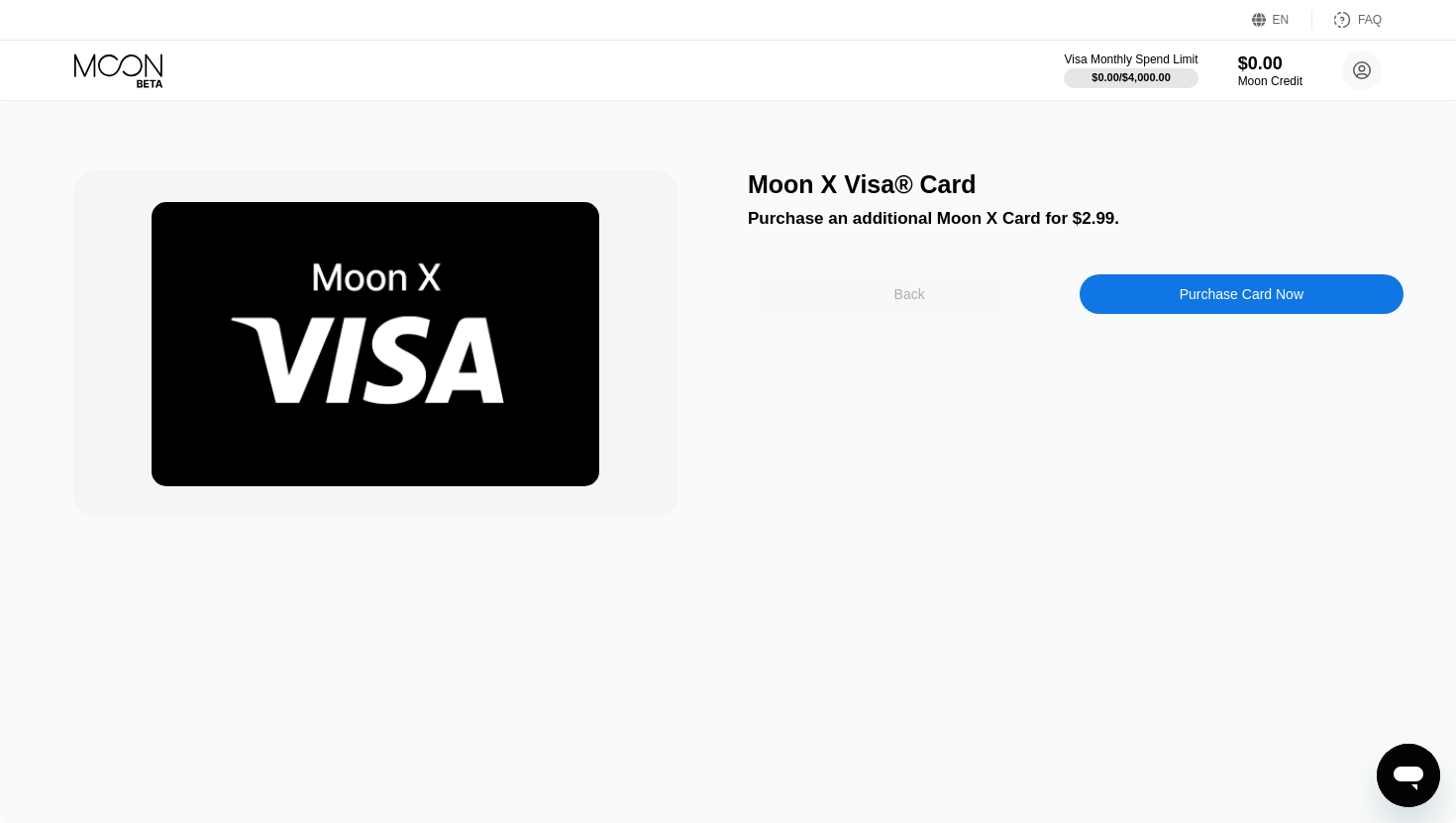 click on "Back" at bounding box center (909, 294) 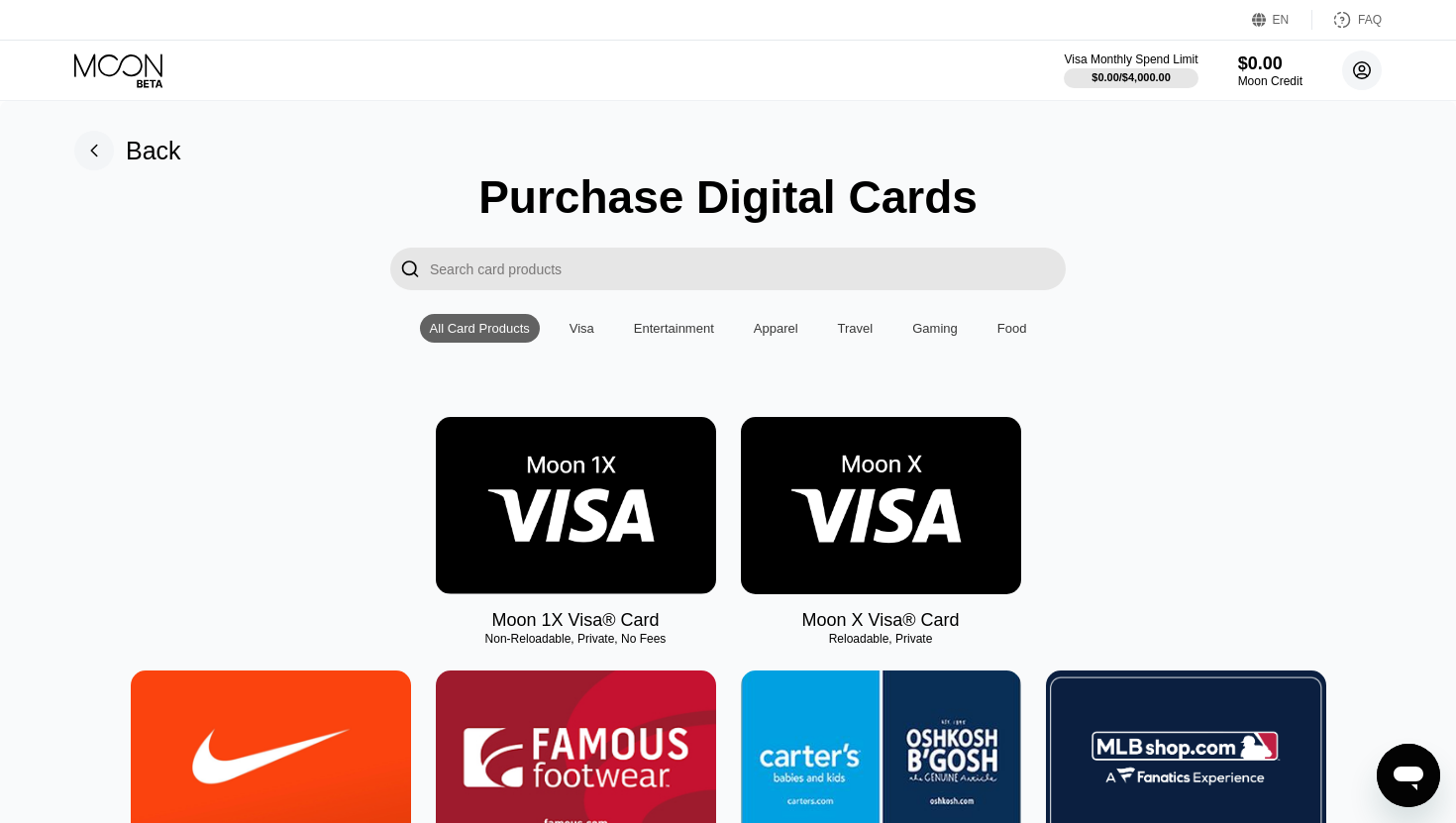 click on "Visa Monthly Spend Limit $0.00 / $4,000.00 $0.00 Moon Credit Beatrixcole beatrixcole123@gmail.com  Home Settings Support Careers About Us Log out Privacy policy Terms" at bounding box center (1222, 70) 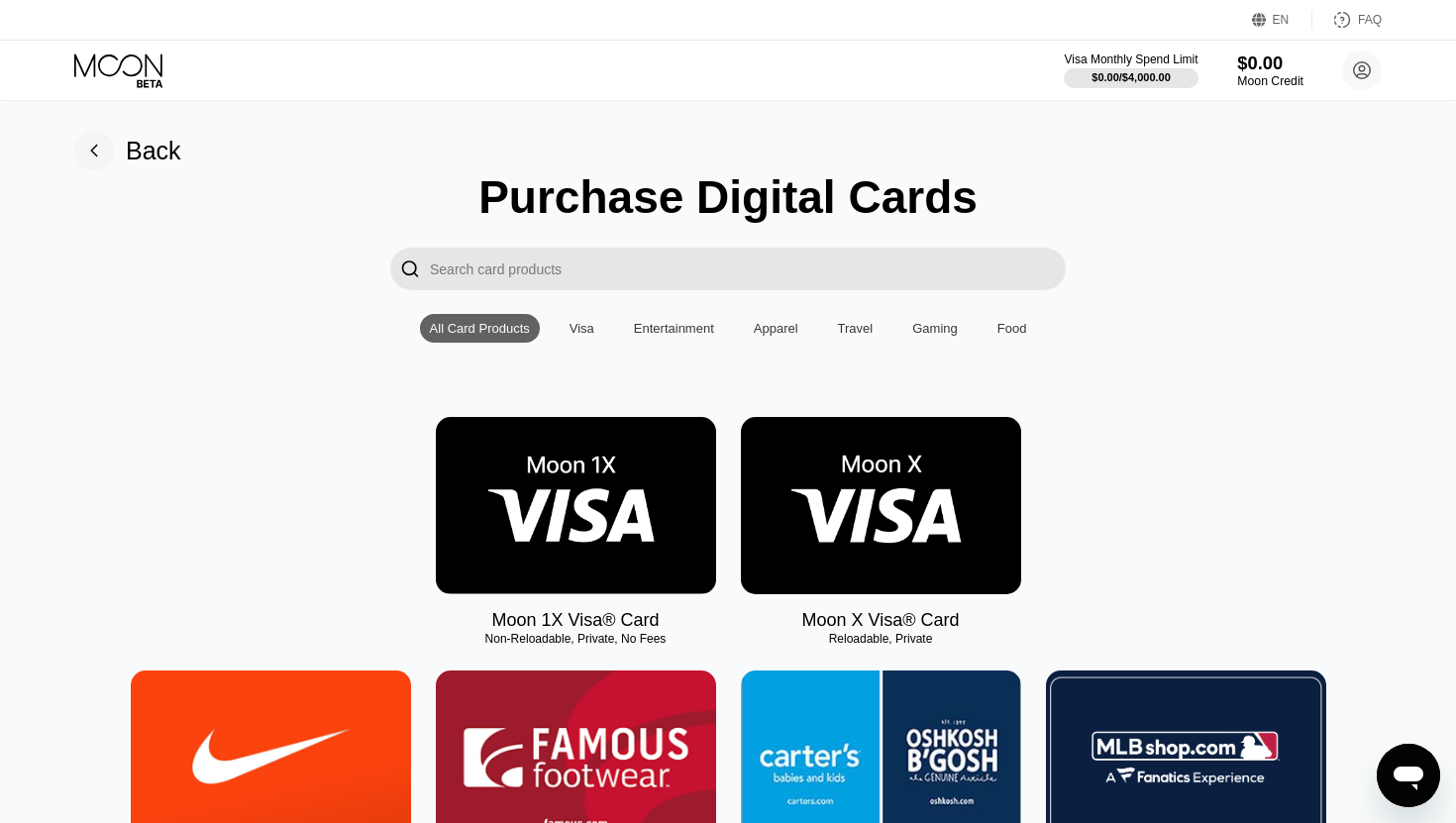 click on "$0.00" at bounding box center [1270, 62] 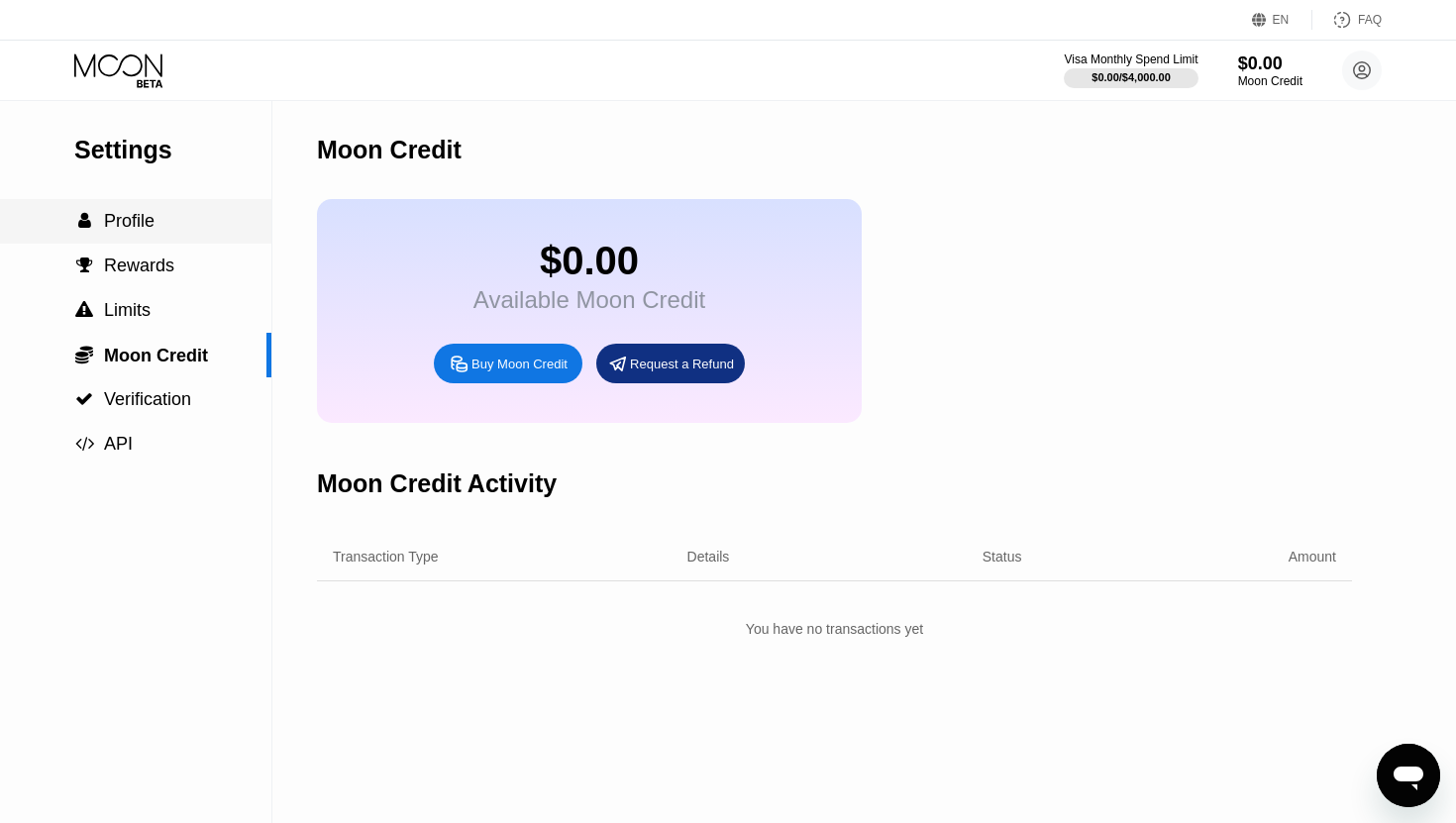 click on " Profile" at bounding box center (136, 221) 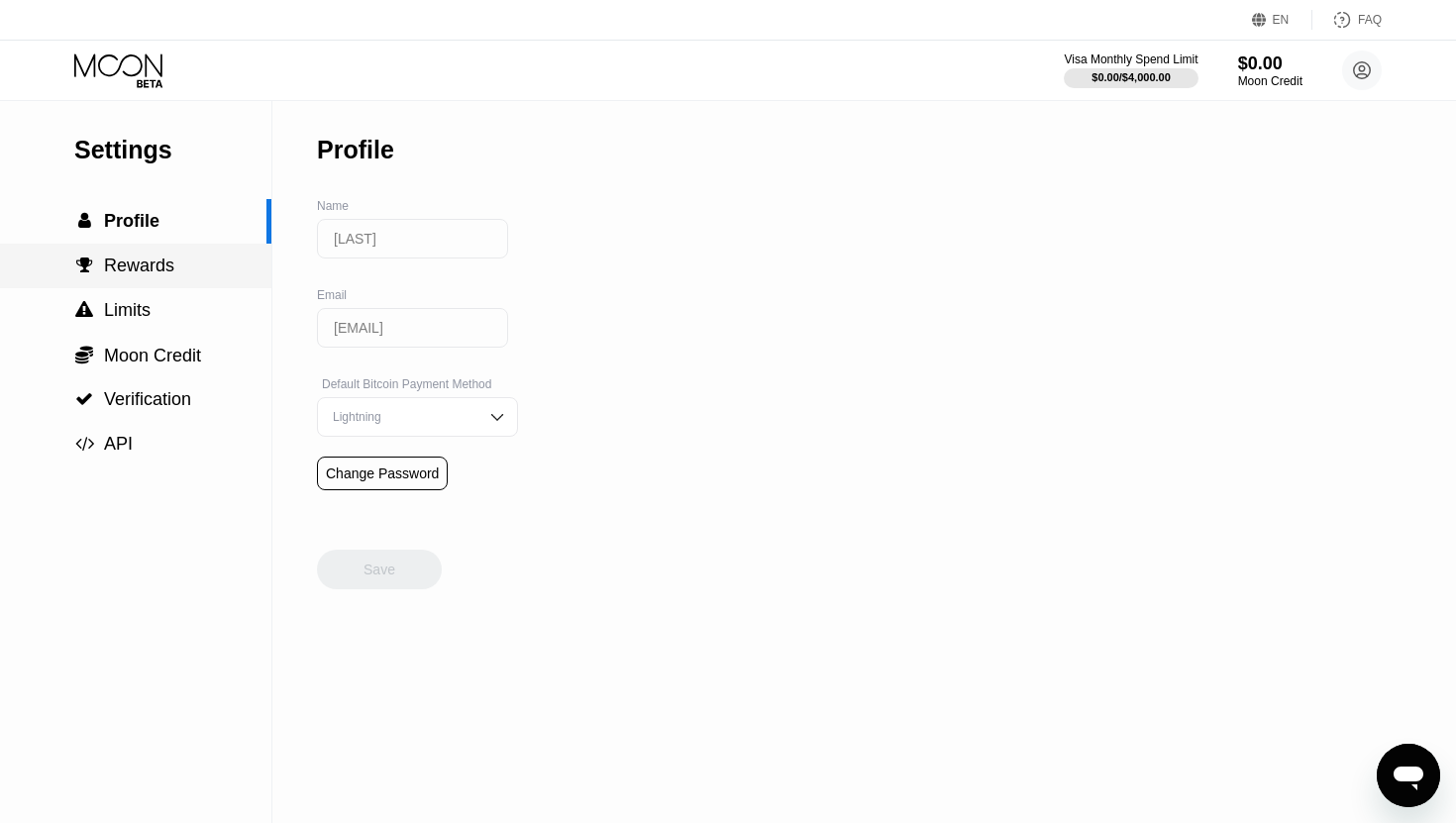 click on "Rewards" at bounding box center (139, 265) 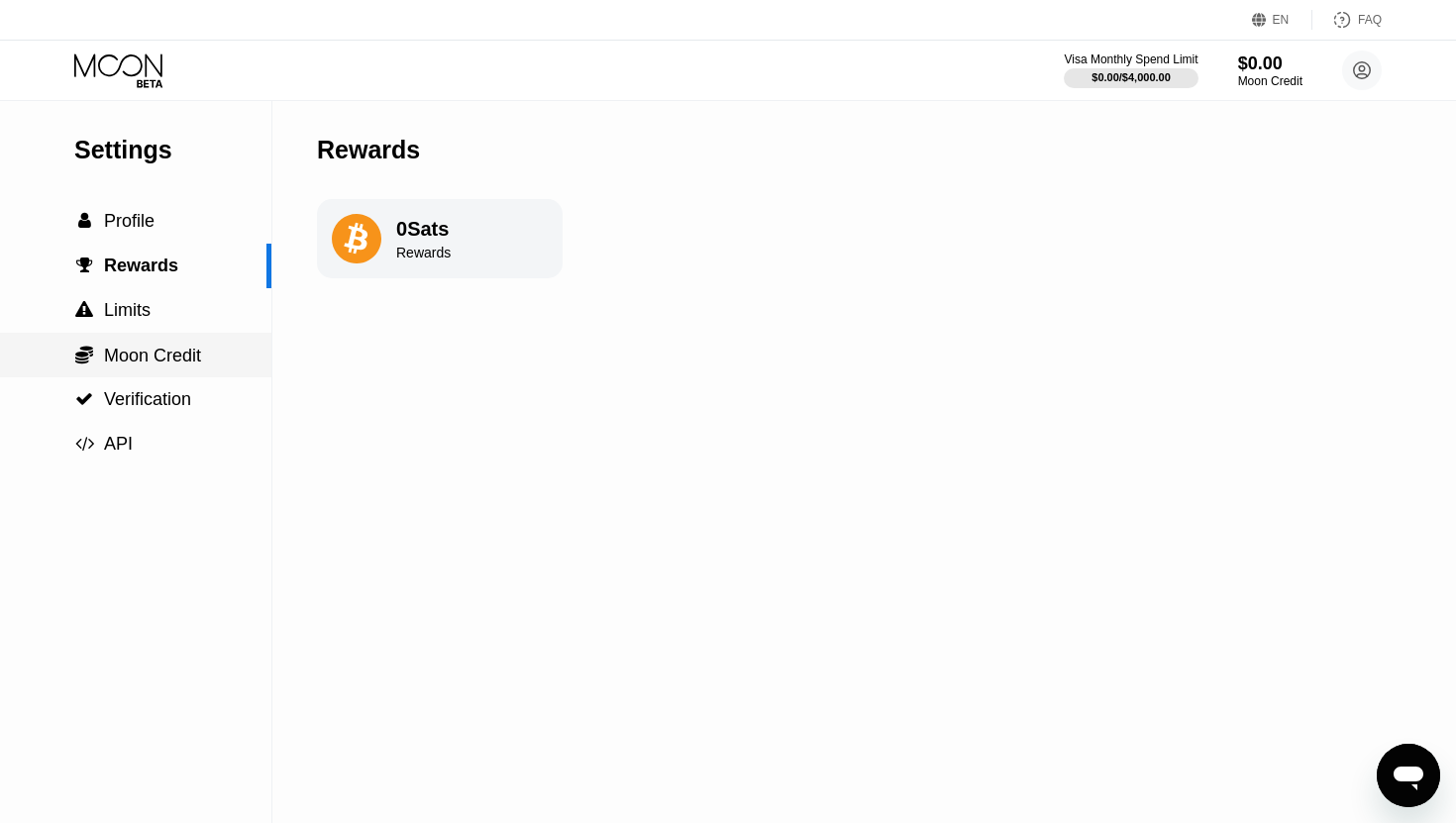 click on " Moon Credit" at bounding box center (136, 355) 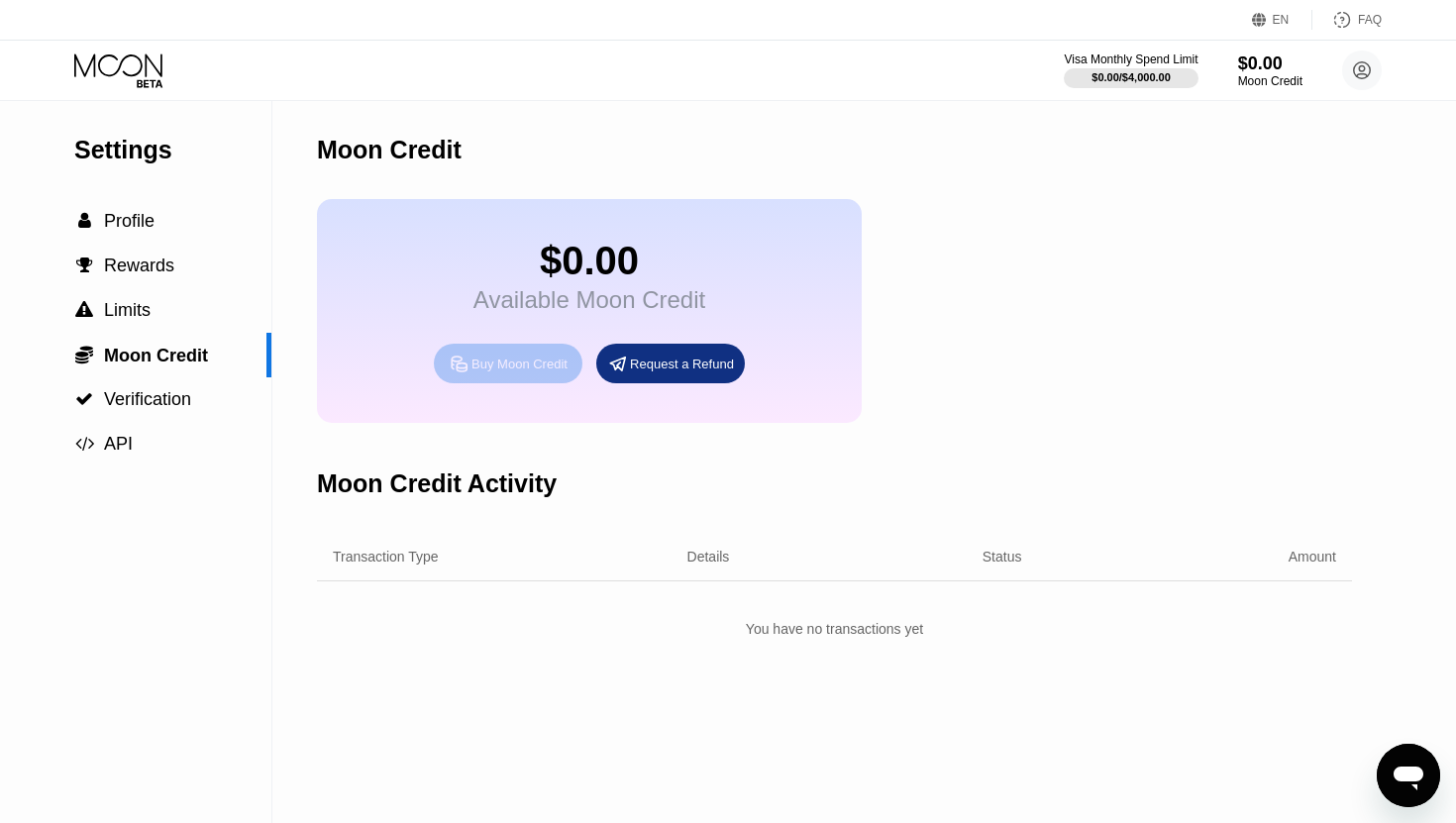 click on "Buy Moon Credit" at bounding box center (508, 363) 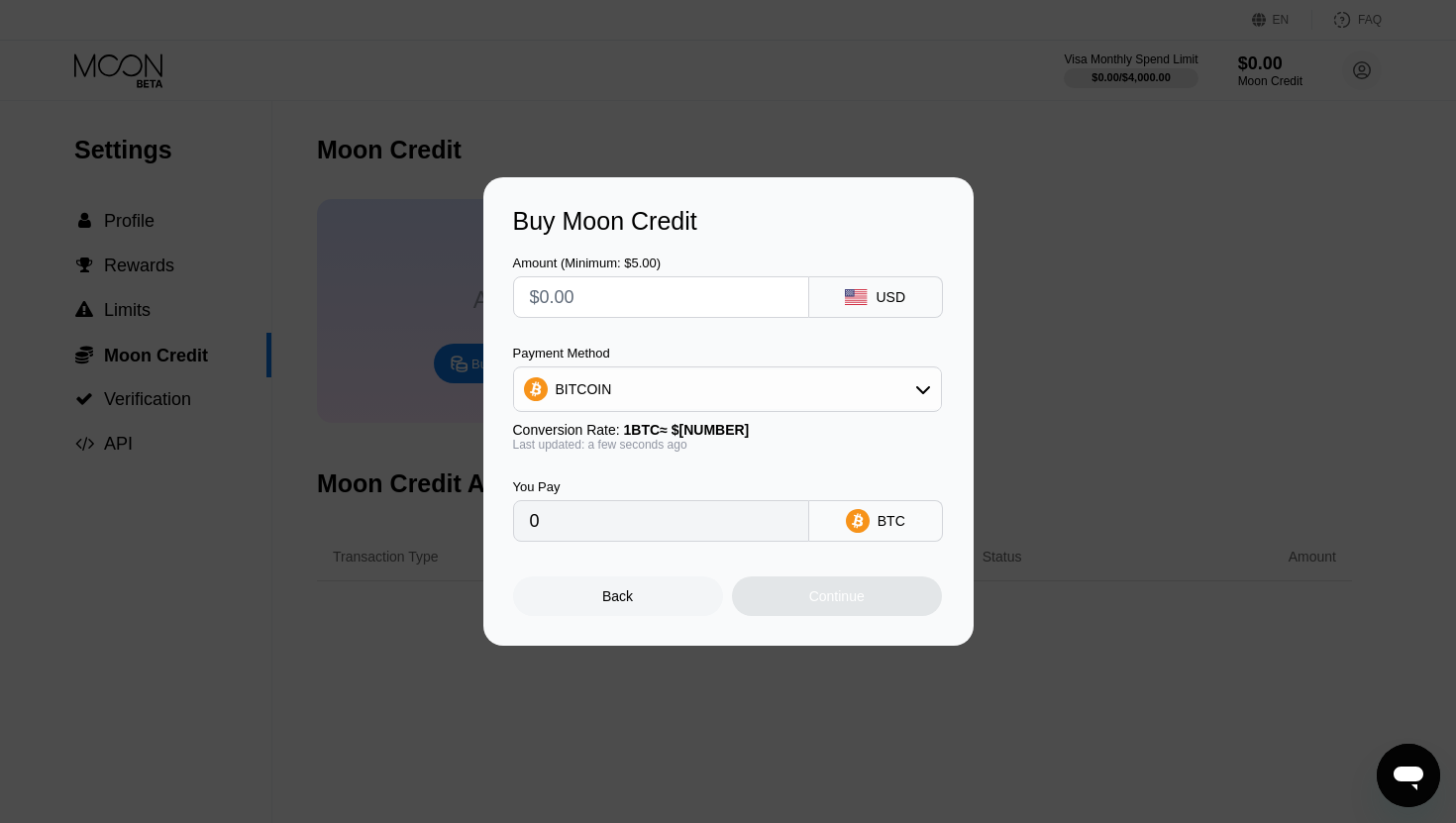 click at bounding box center [661, 297] 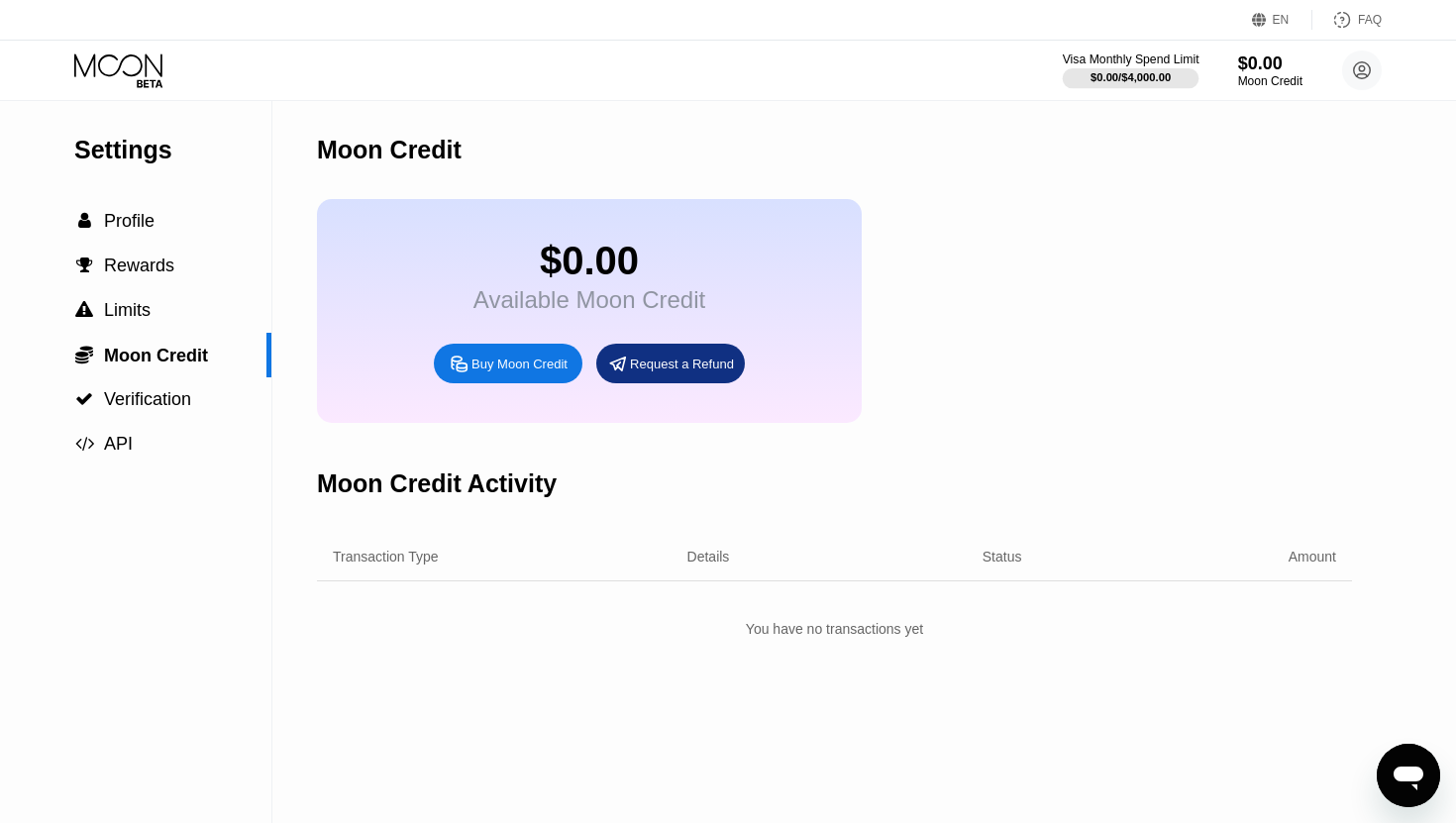 click on "$0.00 / $4,000.00" at bounding box center (1131, 77) 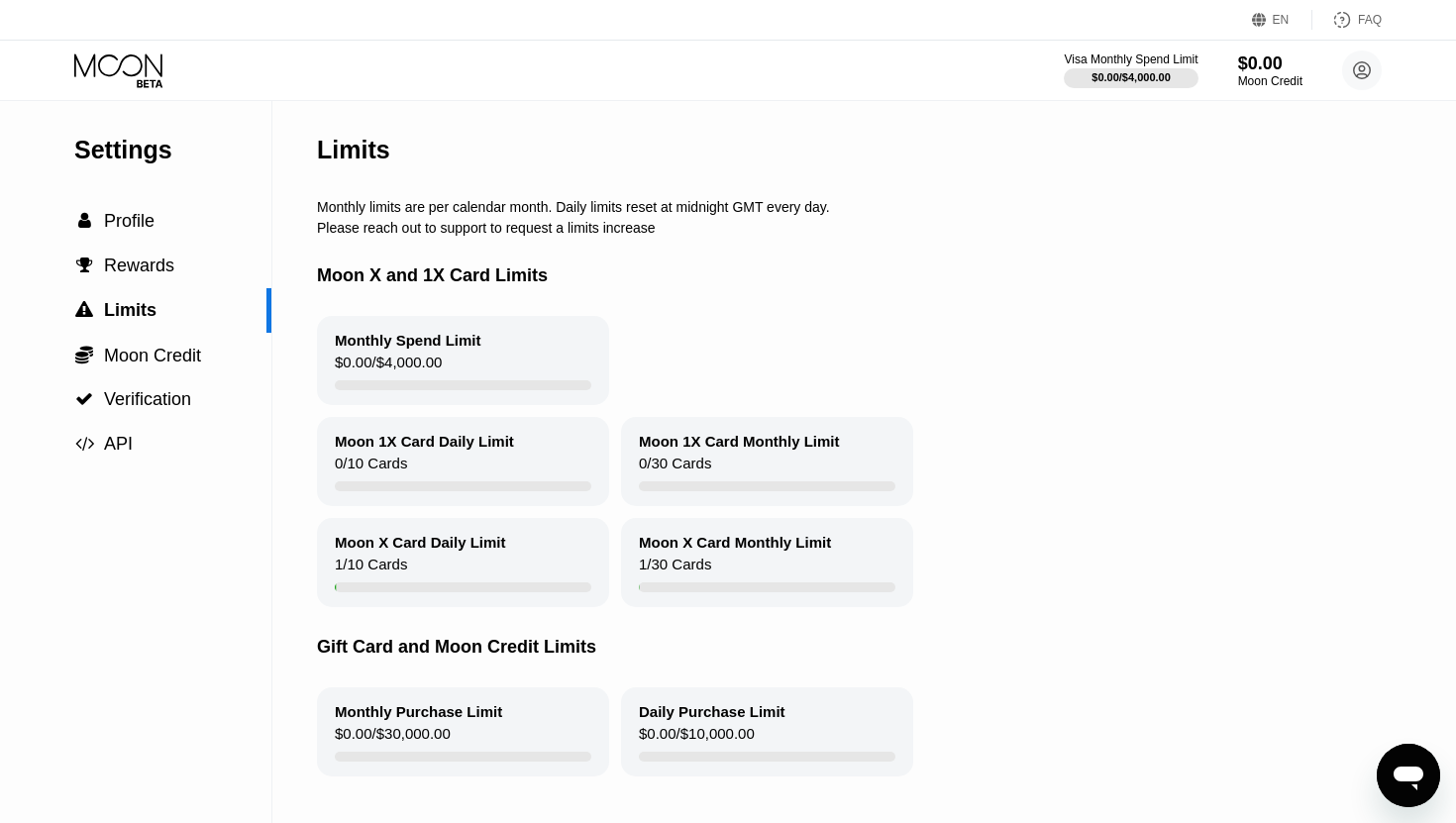 click 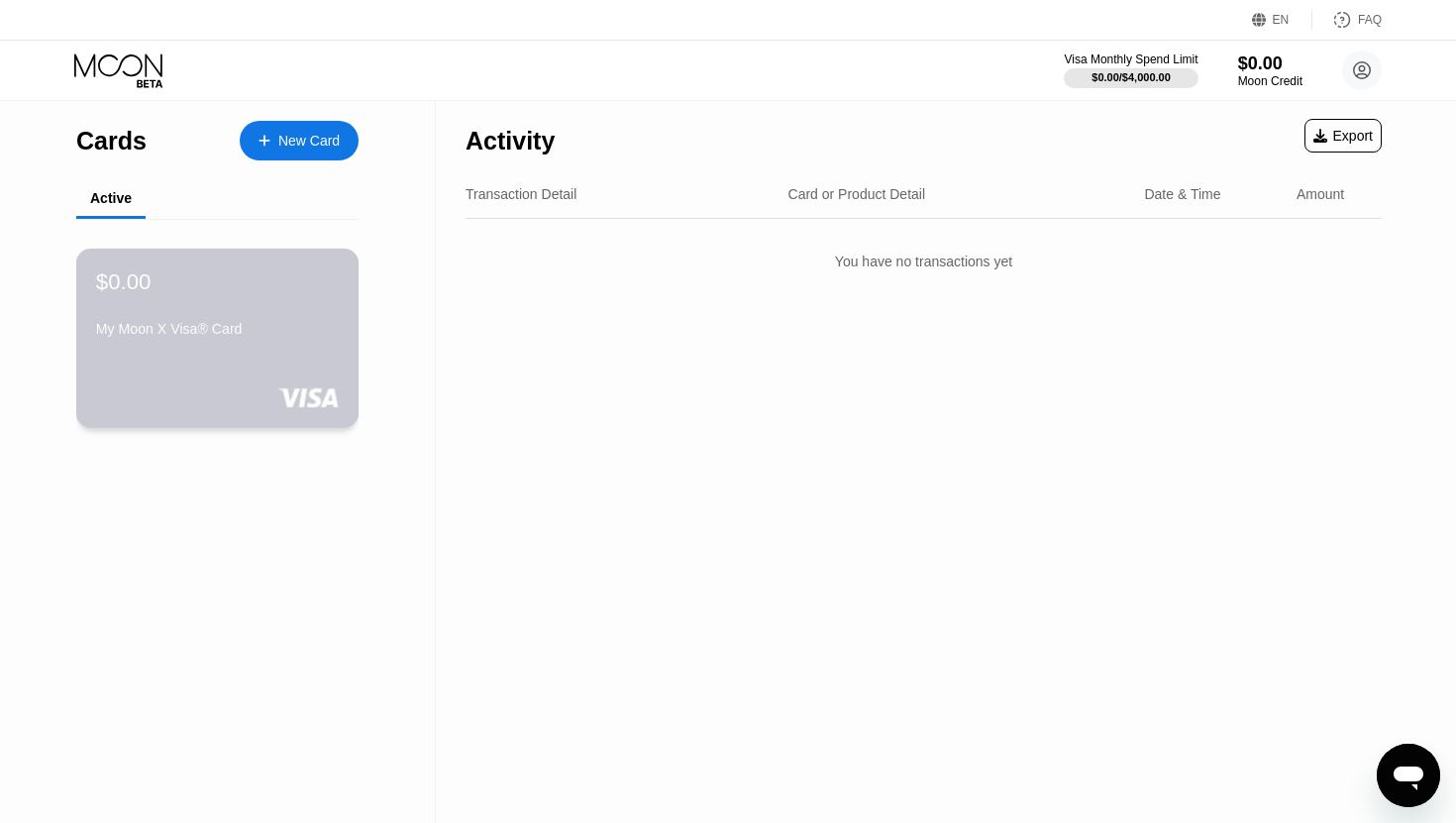 click on "$0.00 My Moon X Visa® Card" at bounding box center [217, 306] 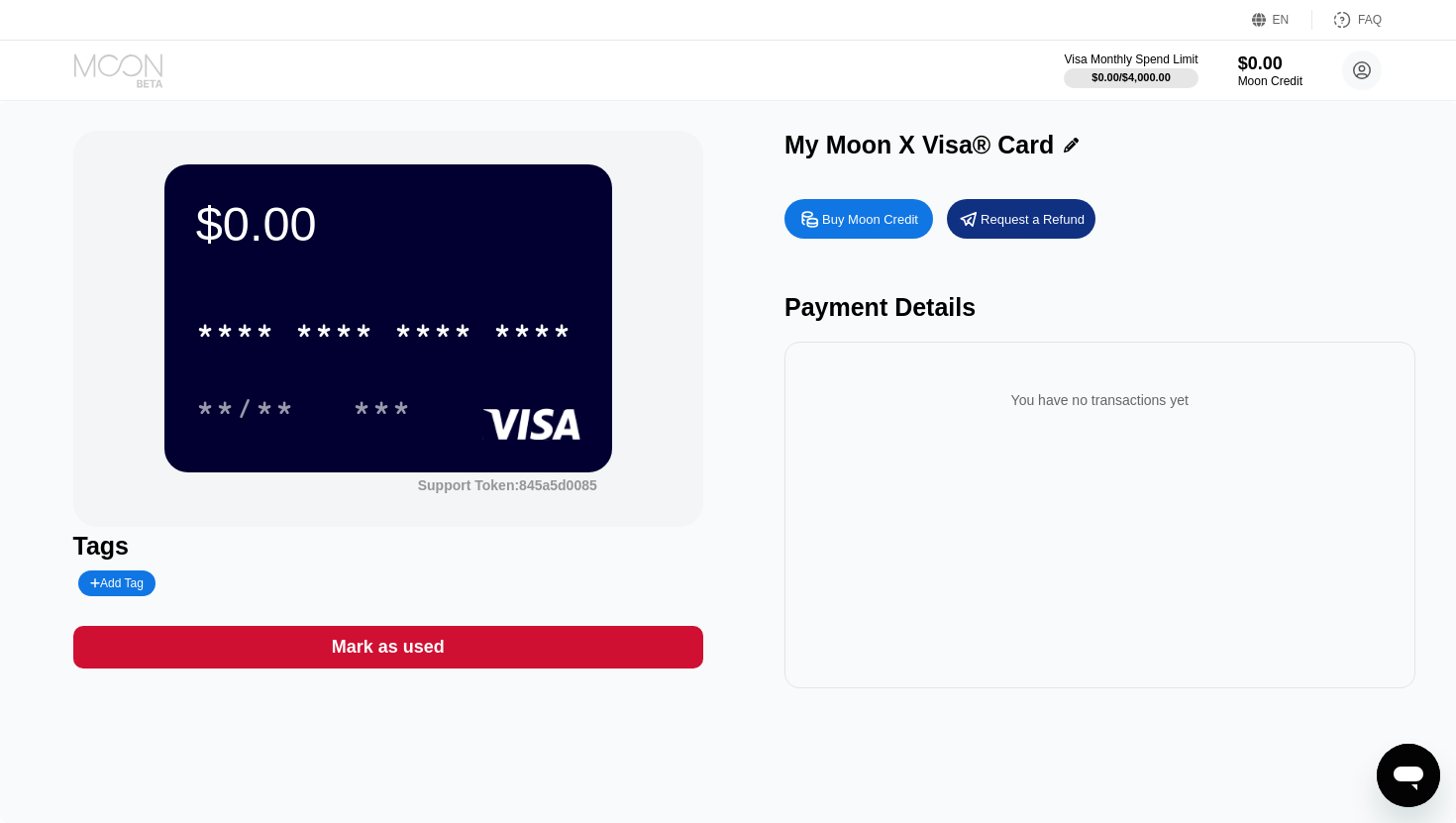 click 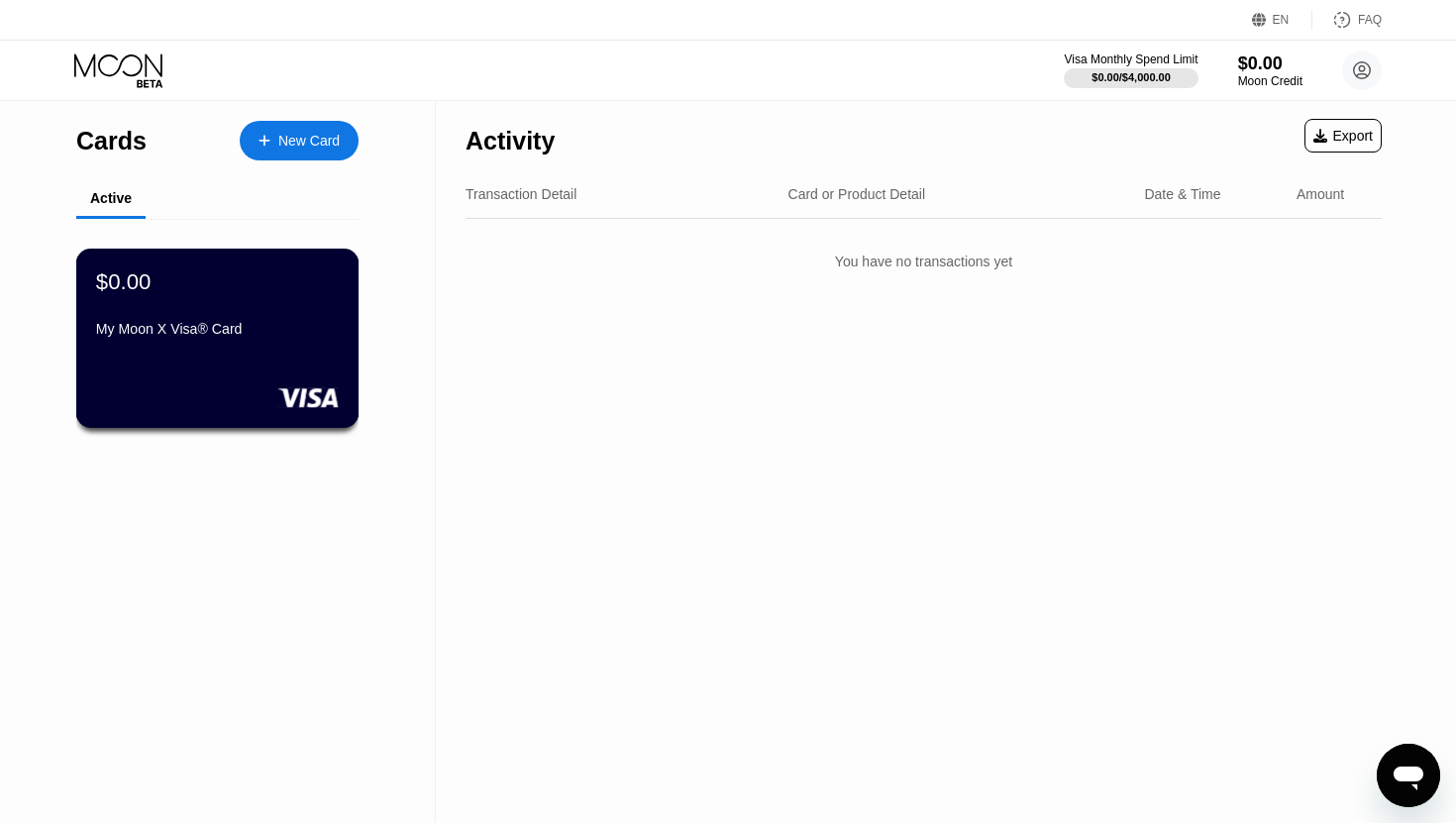 click on "$0.00 My Moon X Visa® Card" at bounding box center [218, 338] 